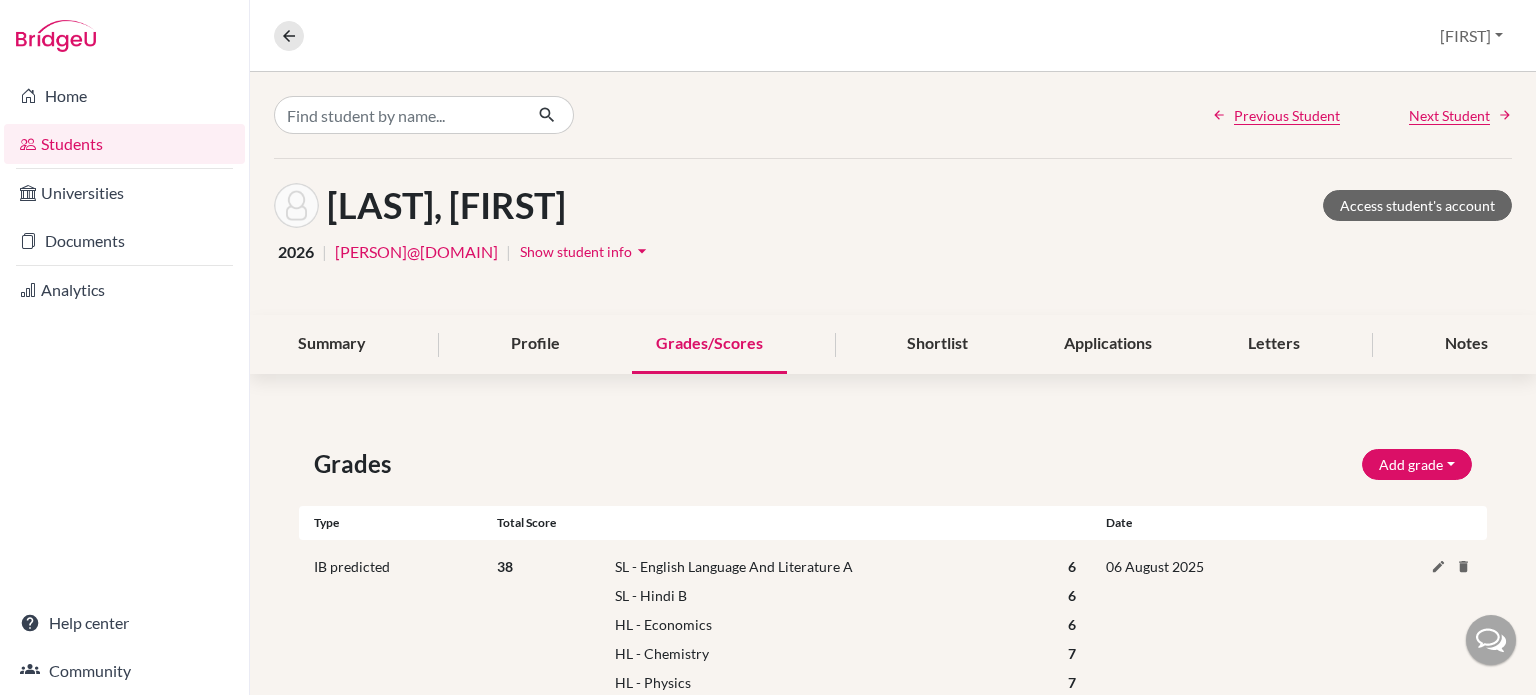 scroll, scrollTop: 0, scrollLeft: 0, axis: both 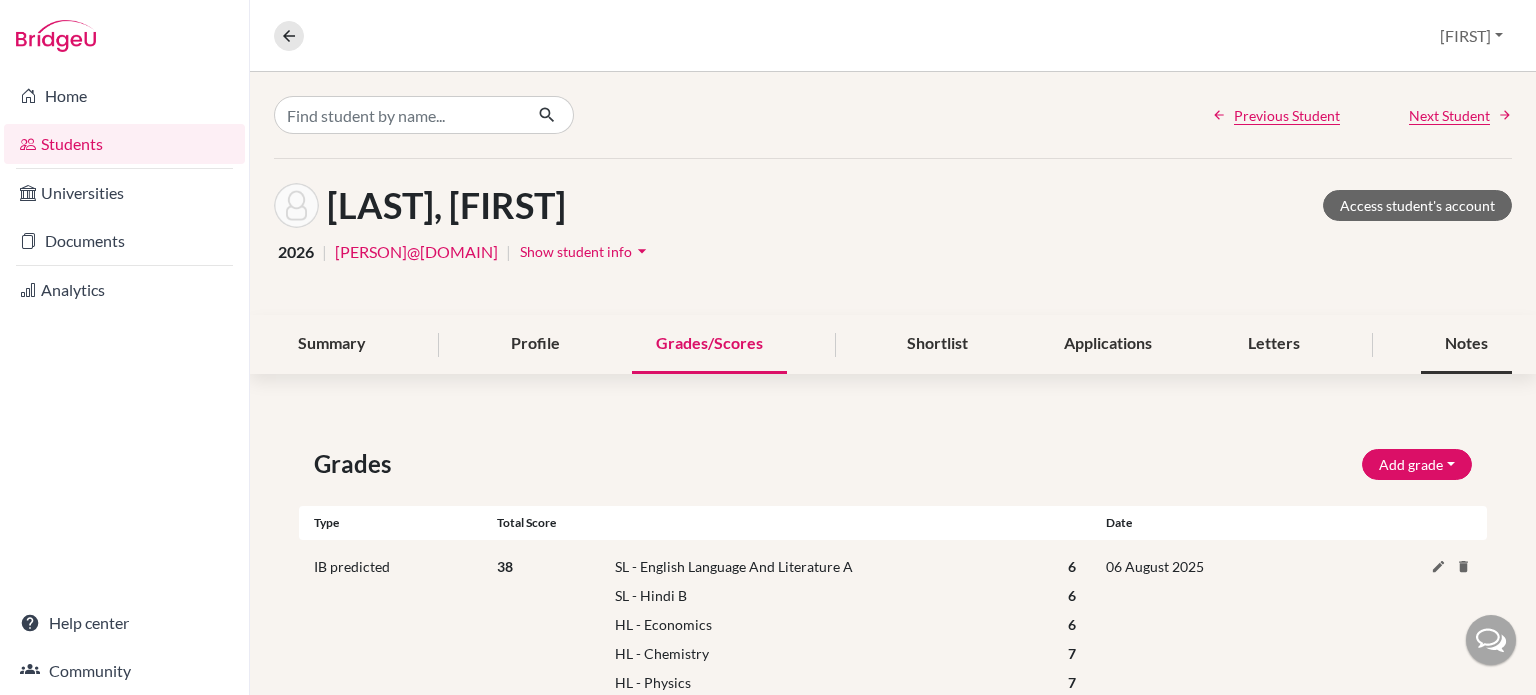 click on "Notes" at bounding box center (1466, 344) 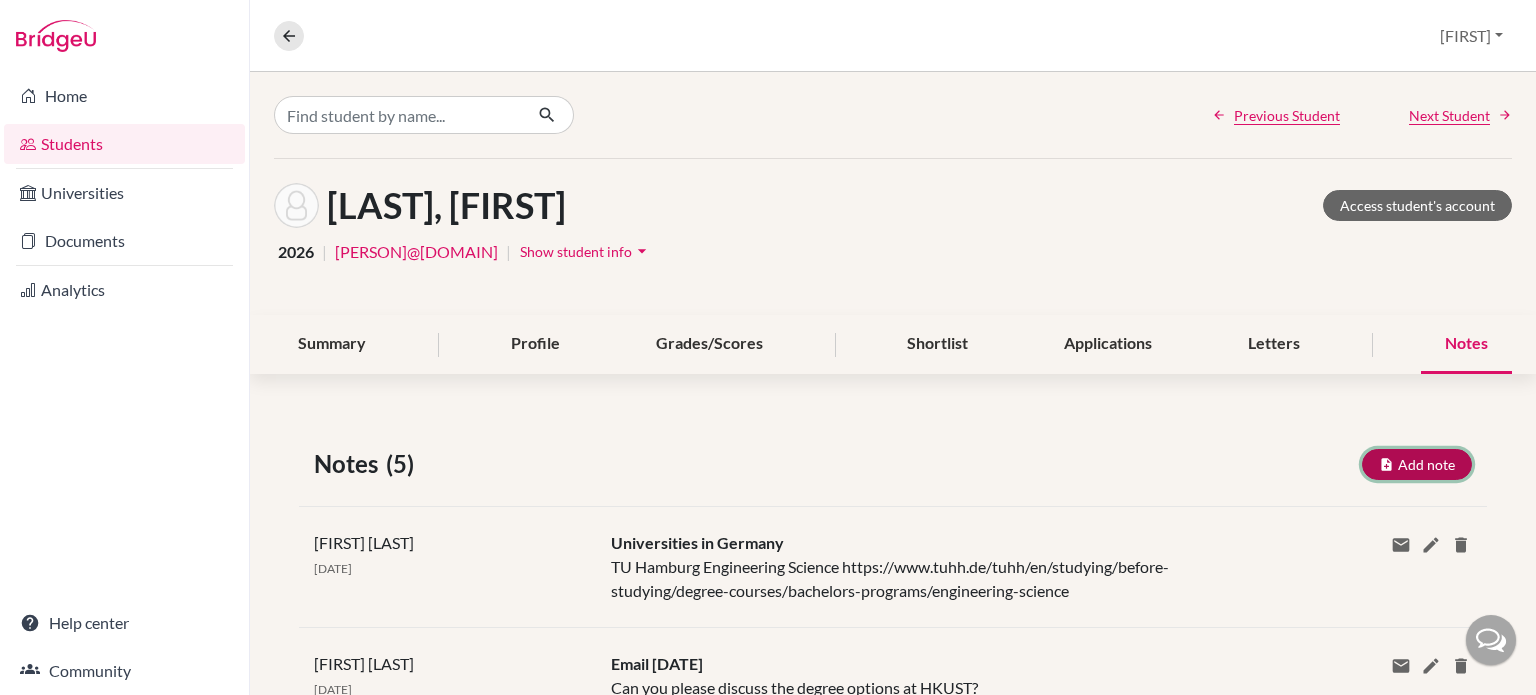 click on "Add note" at bounding box center (1417, 464) 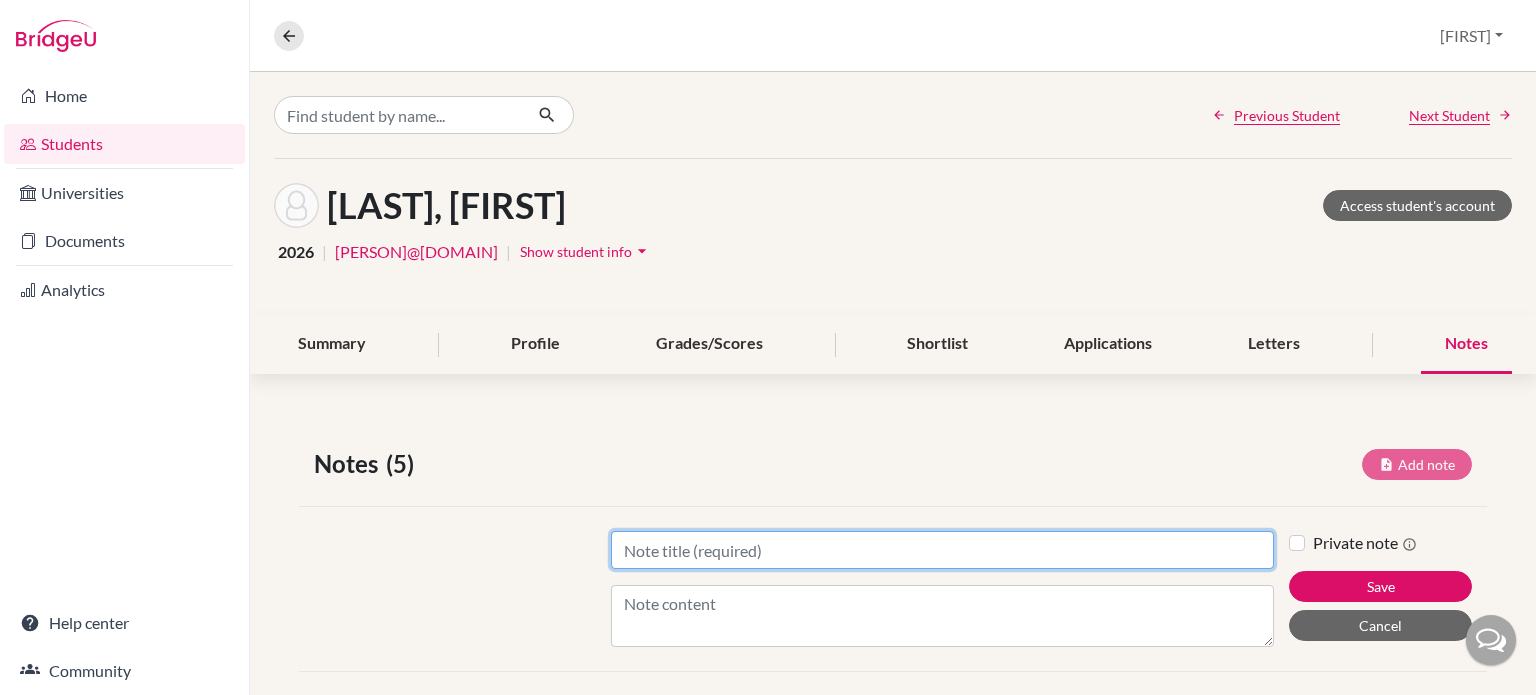 click on "Title" at bounding box center (942, 550) 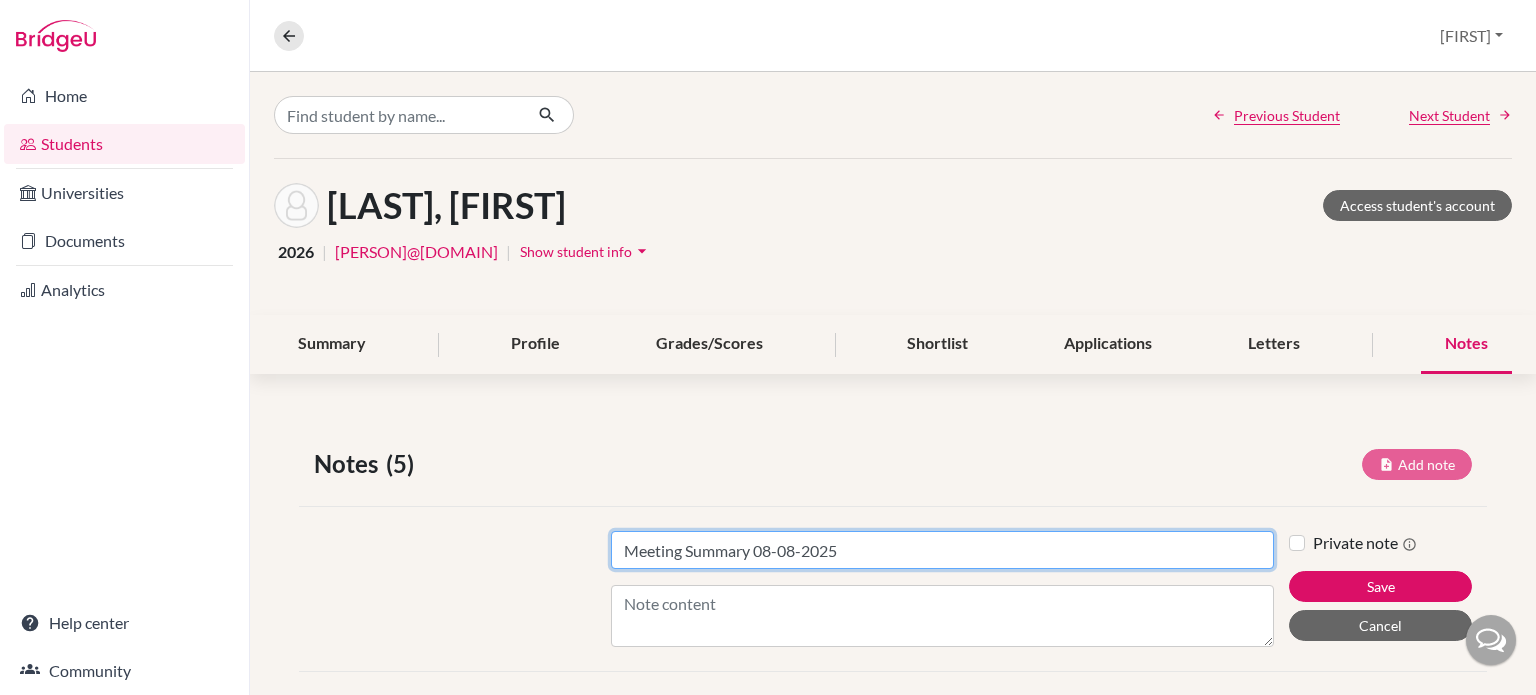 type on "Meeting Summary 08-08-2025" 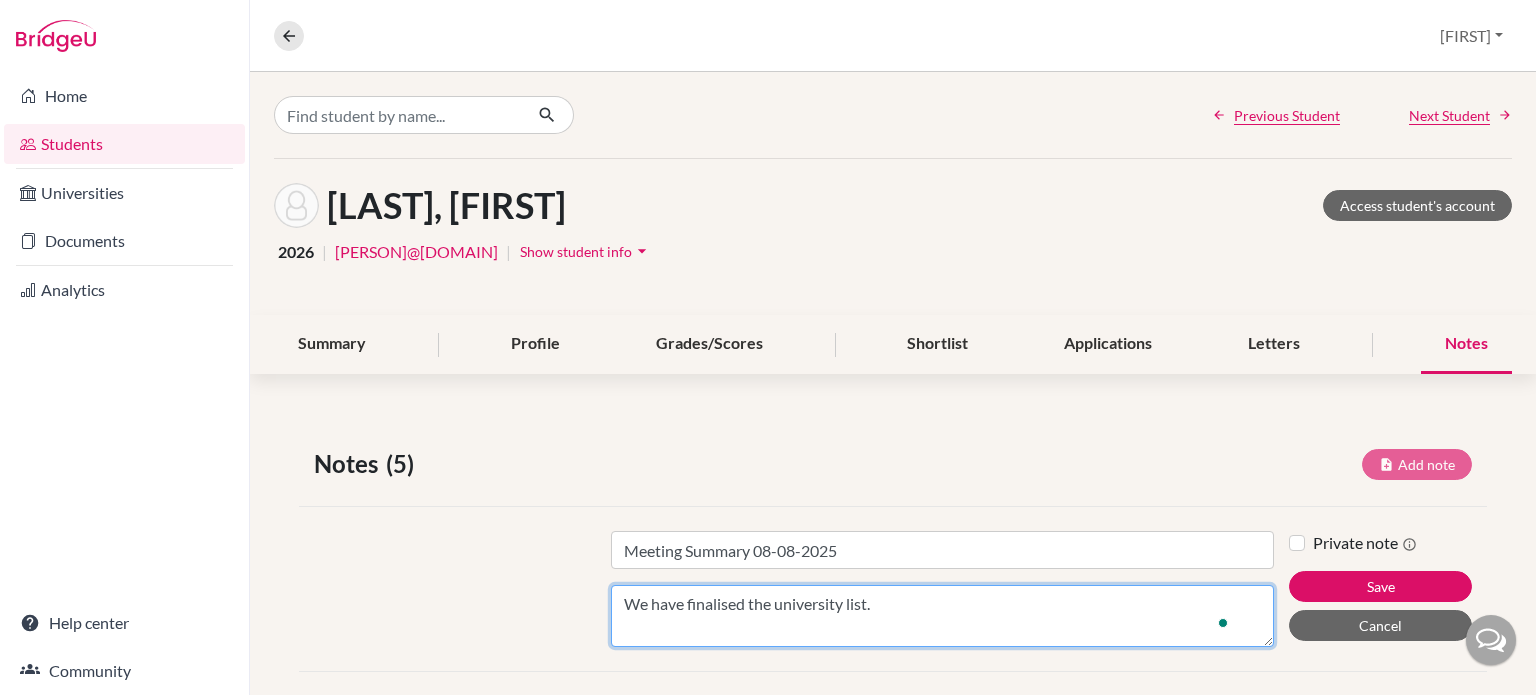 scroll, scrollTop: 16, scrollLeft: 0, axis: vertical 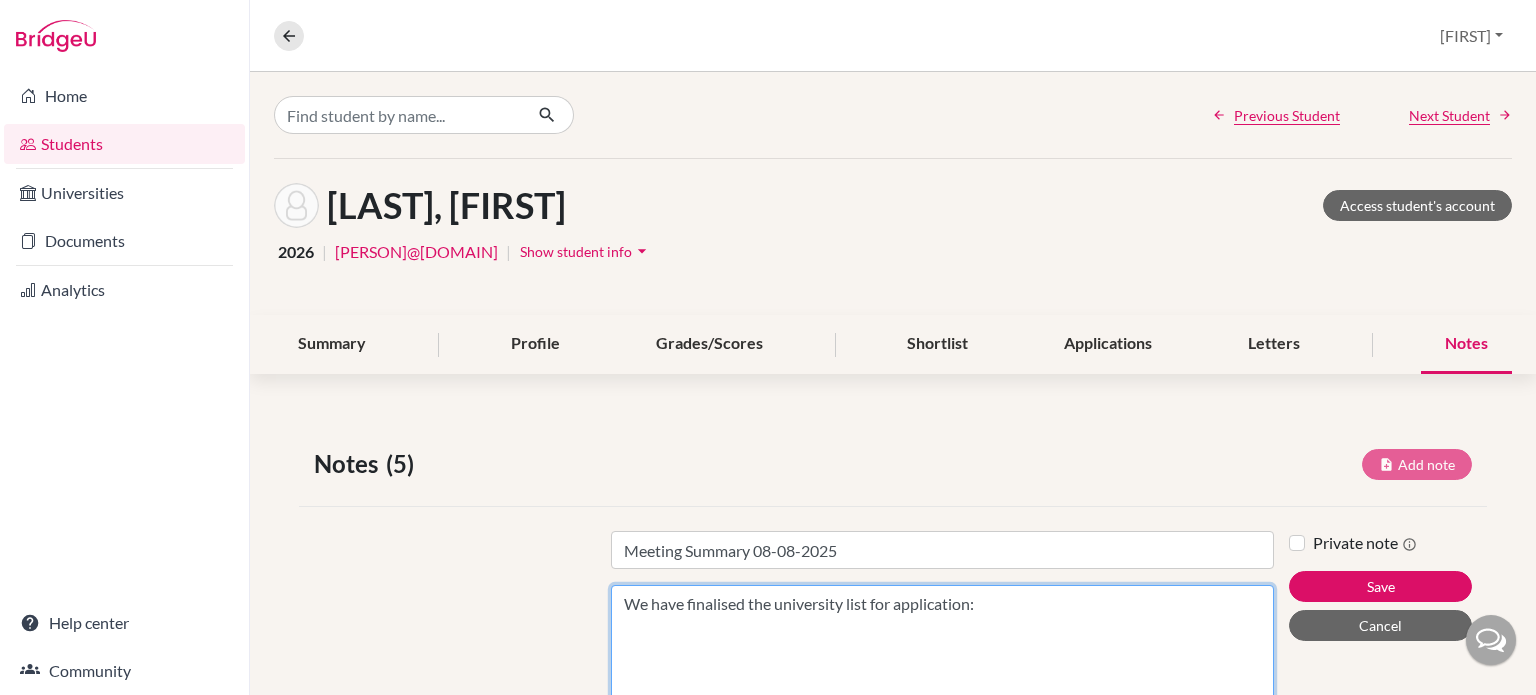 drag, startPoint x: 1258, startPoint y: 638, endPoint x: 1242, endPoint y: 742, distance: 105.22357 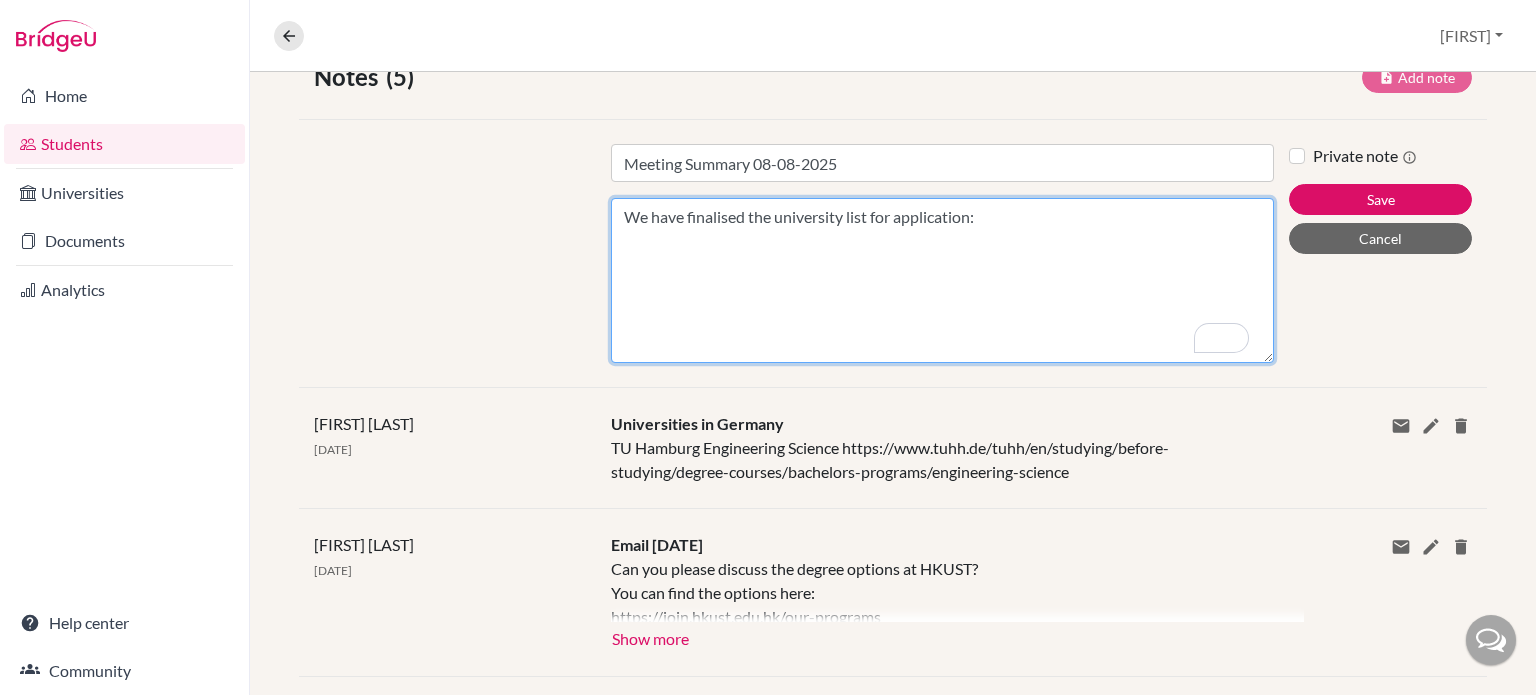 scroll, scrollTop: 400, scrollLeft: 0, axis: vertical 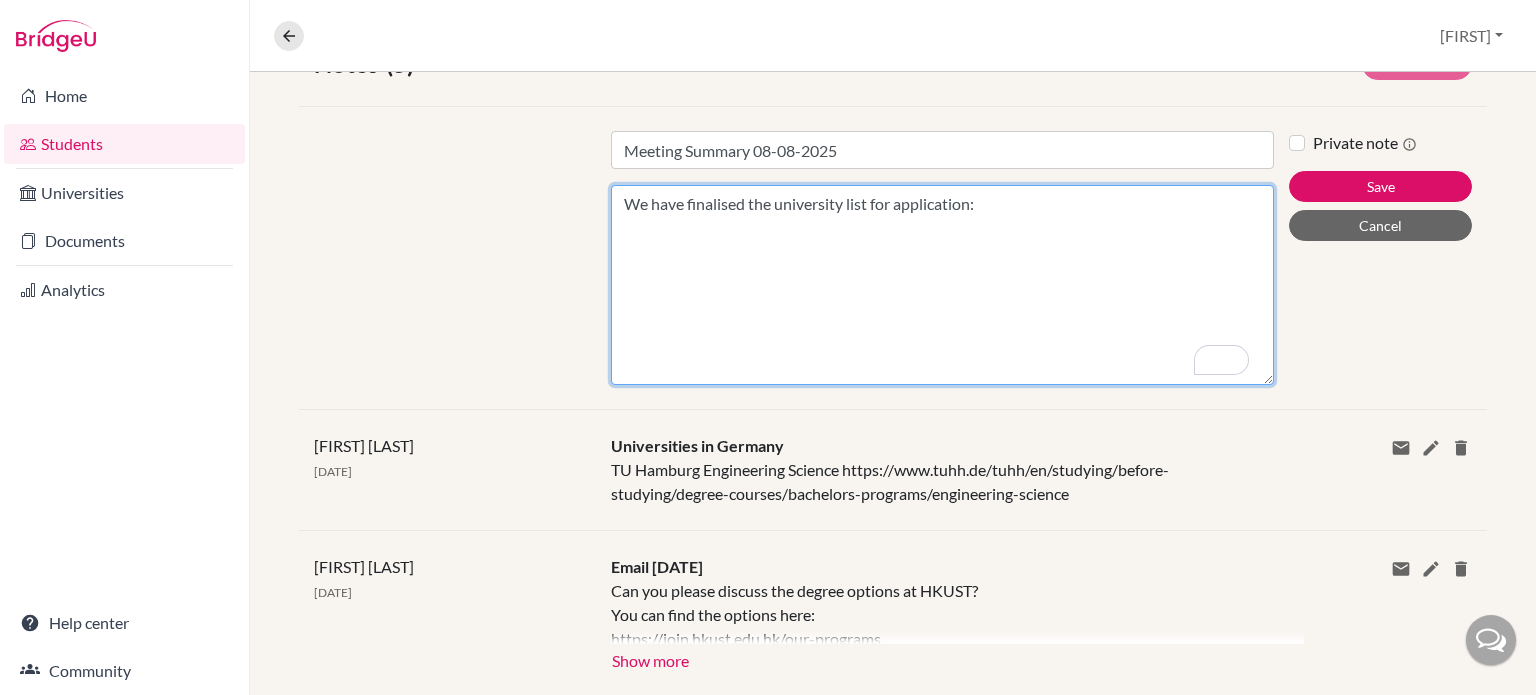 drag, startPoint x: 1256, startPoint y: 343, endPoint x: 1265, endPoint y: 573, distance: 230.17603 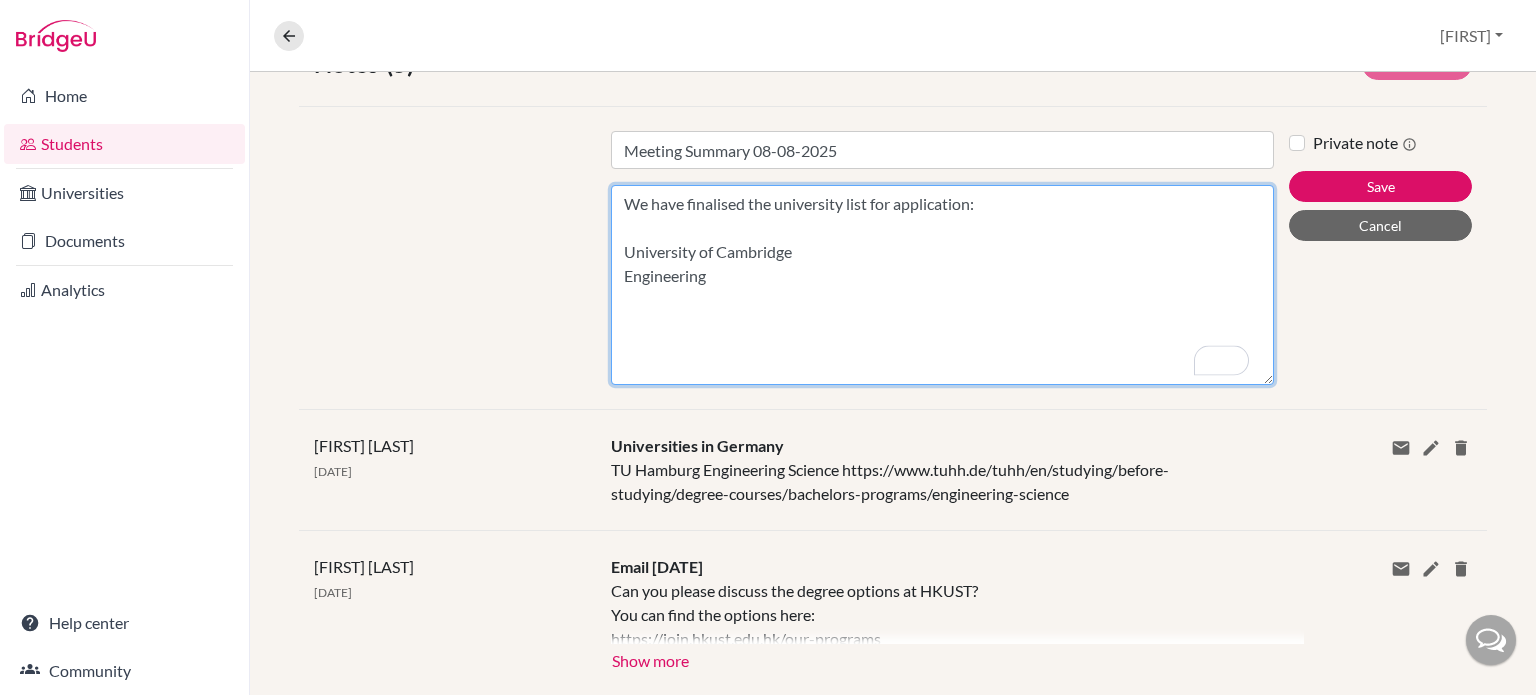 click on "We have finalised the university list for application:
University of Cambridge
Engineering" at bounding box center [942, 285] 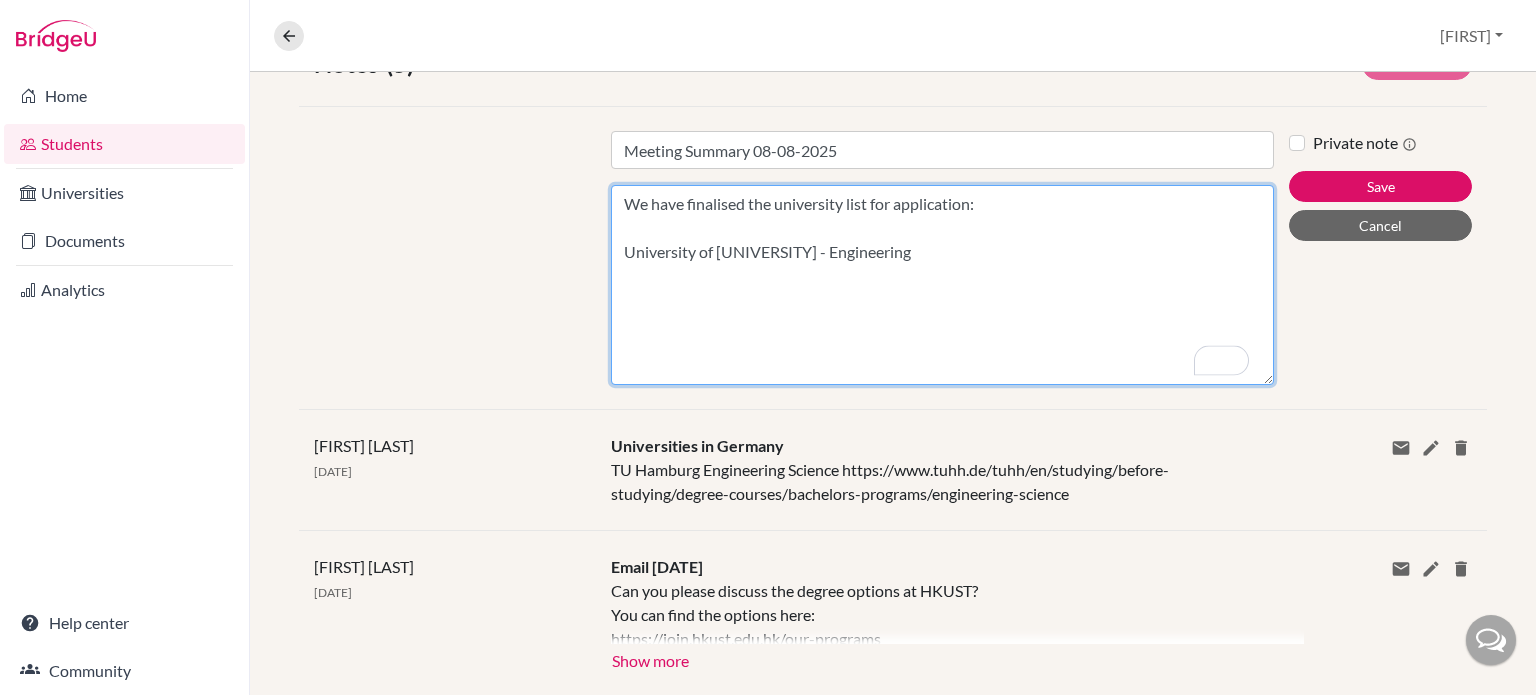 click on "We have finalised the university list for application:
University of [UNIVERSITY] - Engineering" at bounding box center [942, 285] 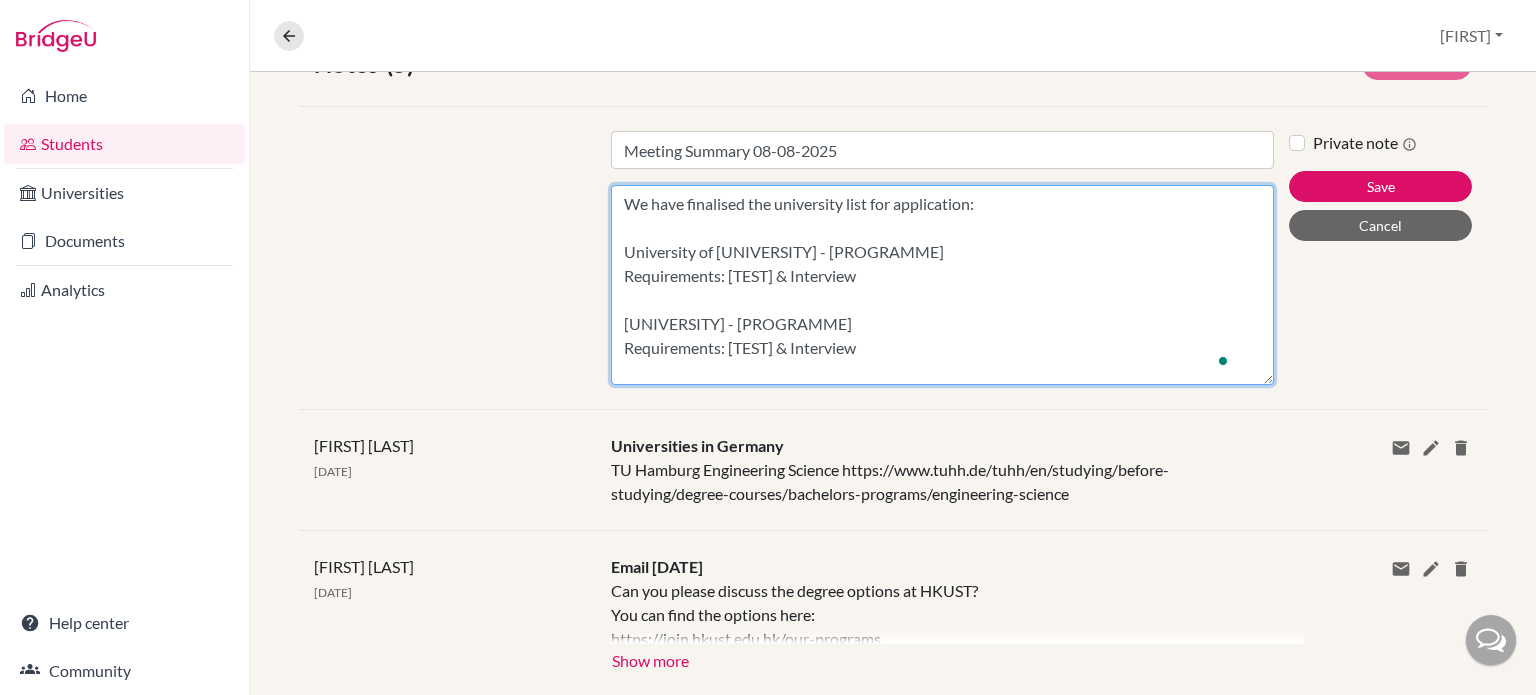 scroll, scrollTop: 21, scrollLeft: 0, axis: vertical 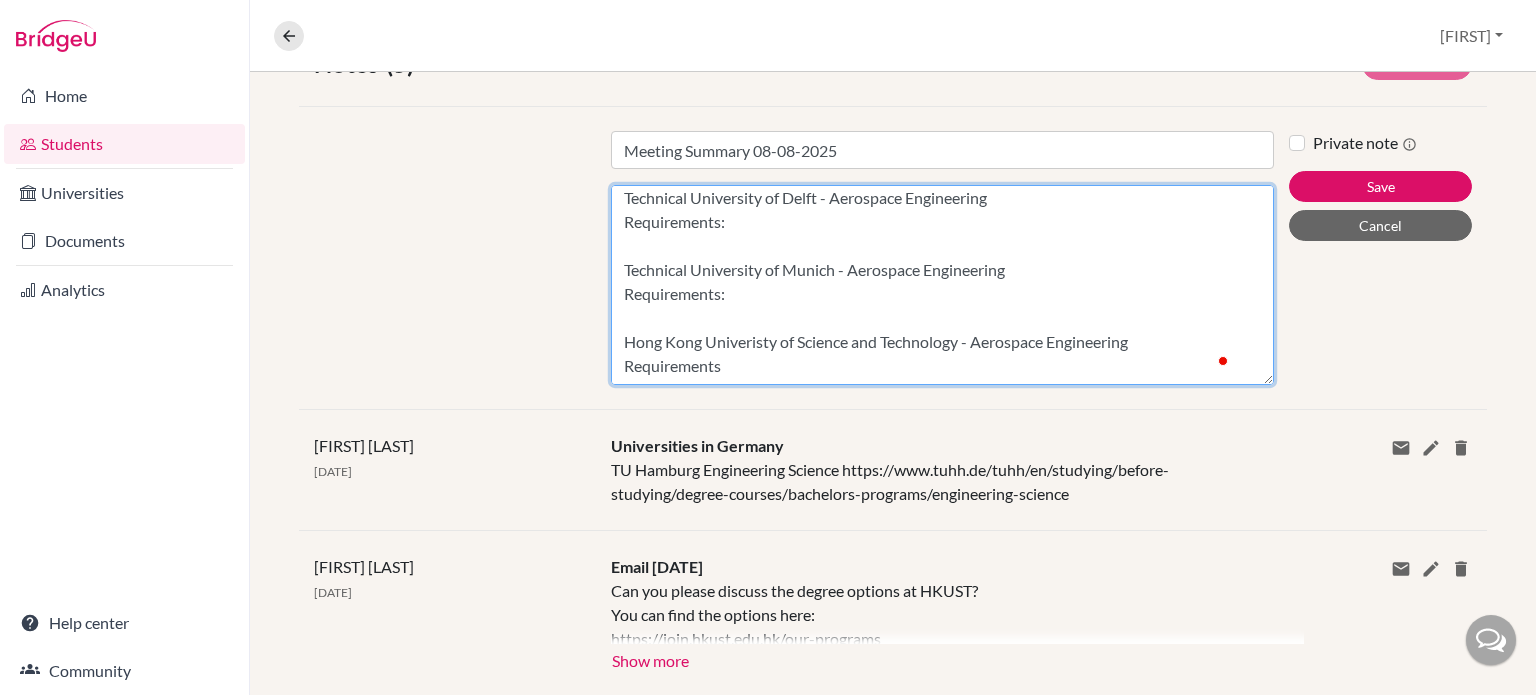 paste on "https://www.tudelft.nl/en/onderwijs/opleidingen/bachelors/ae/bsc-aerospace-engineering" 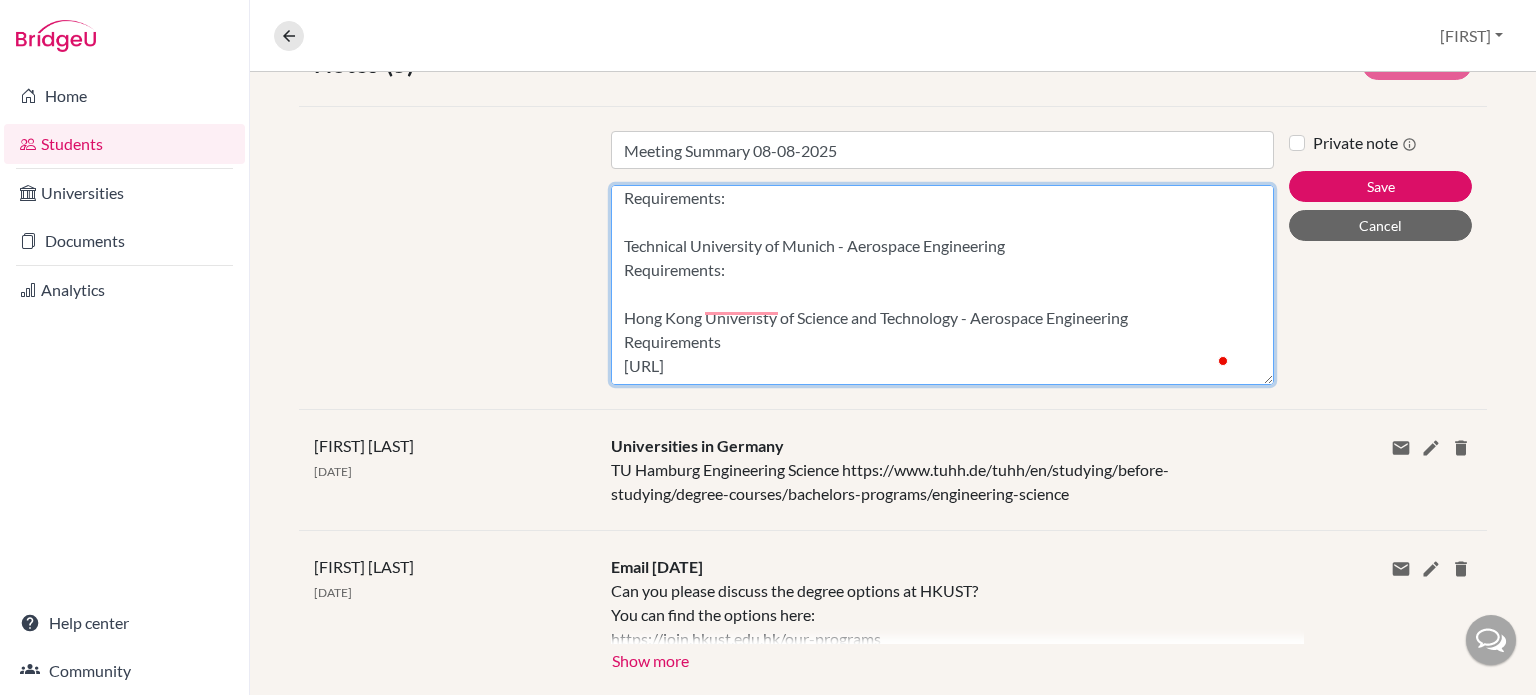 click on "We have finalised the university list for application:
University of [UNIVERSITY] - Engineering
Requirements: ESAT & Interview
Imperial College - Aeronautical Engineering
Requirements: ESAT & Interview
Technical University of Delft - Aerospace Engineering
Requirements:
Technical University of Munich - Aerospace Engineering
Requirements:
Hong Kong Univeristy of Science and Technology - Aerospace Engineering
Requirements
[URL]" at bounding box center [942, 285] 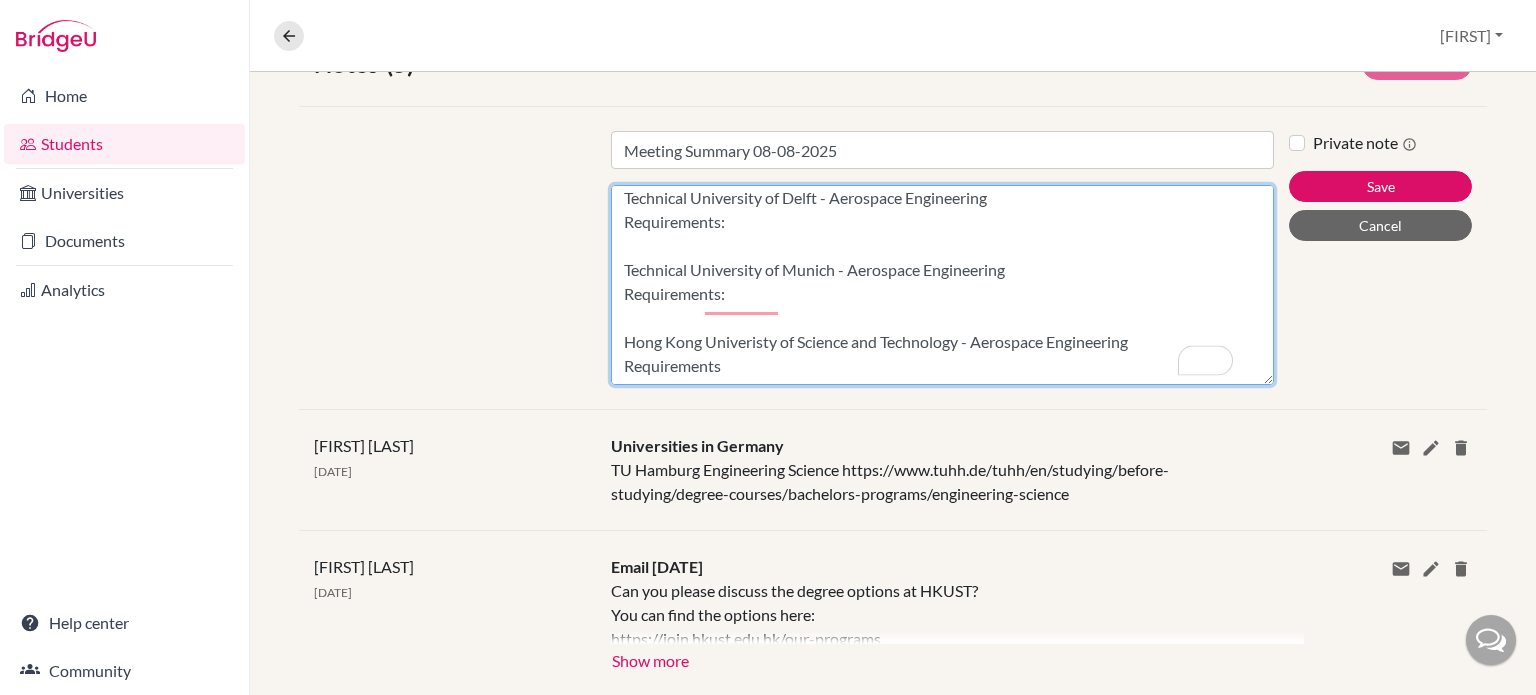 click on "We have finalised the university list for application:
University of [UNIVERSITY] - Engineering
Requirements: ESAT & Interview
[UNIVERSITY] College - Aeronautical Engineering
Requirements: ESAT & Interview
Technical University of Delft - Aerospace Engineering
Requirements:
Technical University of Munich - Aerospace Engineering
Requirements:
Hong Kong Univeristy of Science and Technology - Aerospace Engineering
Requirements" at bounding box center (942, 285) 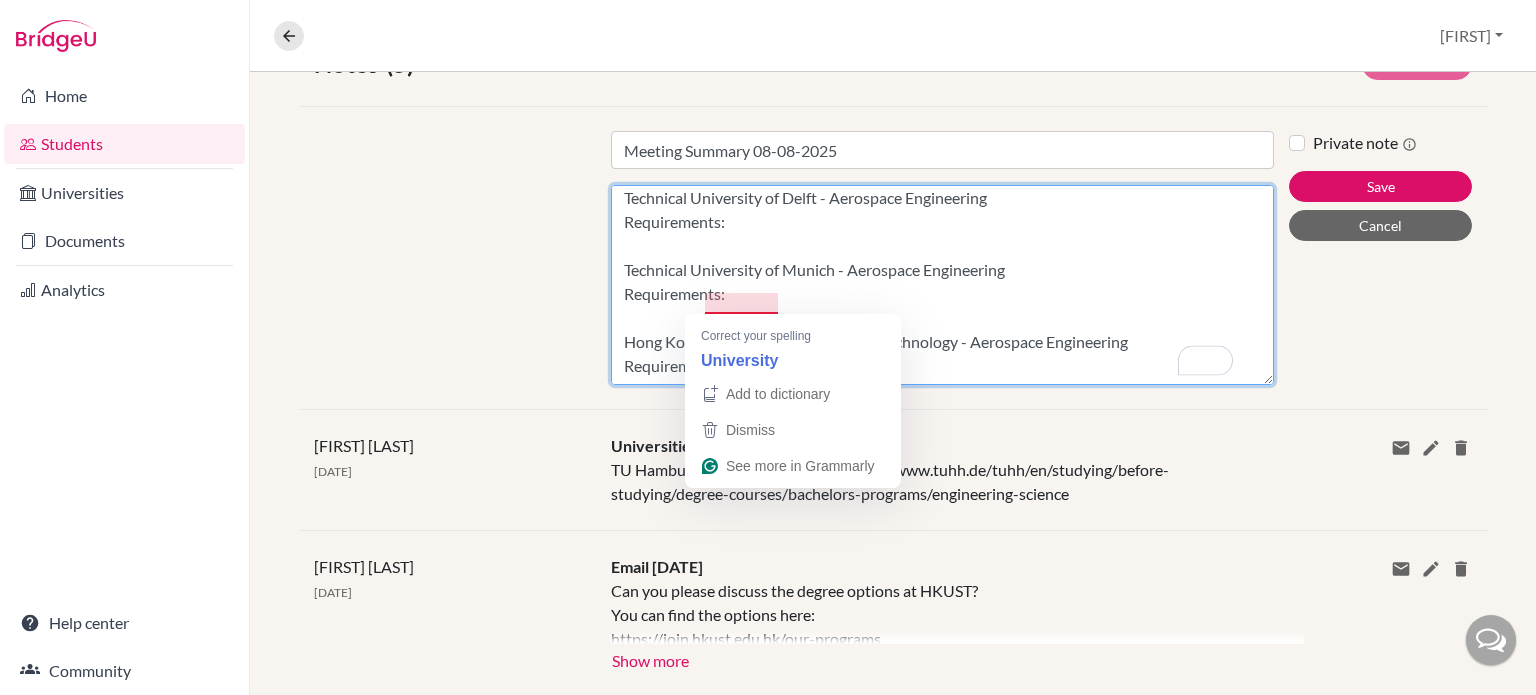 click on "We have finalised the university list for application:
University of Cambridge - Engineering
Requirements: ESAT & Interview
Imperial College - Aeronautical Engineering
Requirements: ESAT & Interview
Technical University of Delft - Aerospace Engineering
Requirements:
Technical University of Munich - Aerospace Engineering
Requirements:
Hong Kong Univeristy of Science and Technology - Aerospace Engineering
Requirements:" at bounding box center [942, 285] 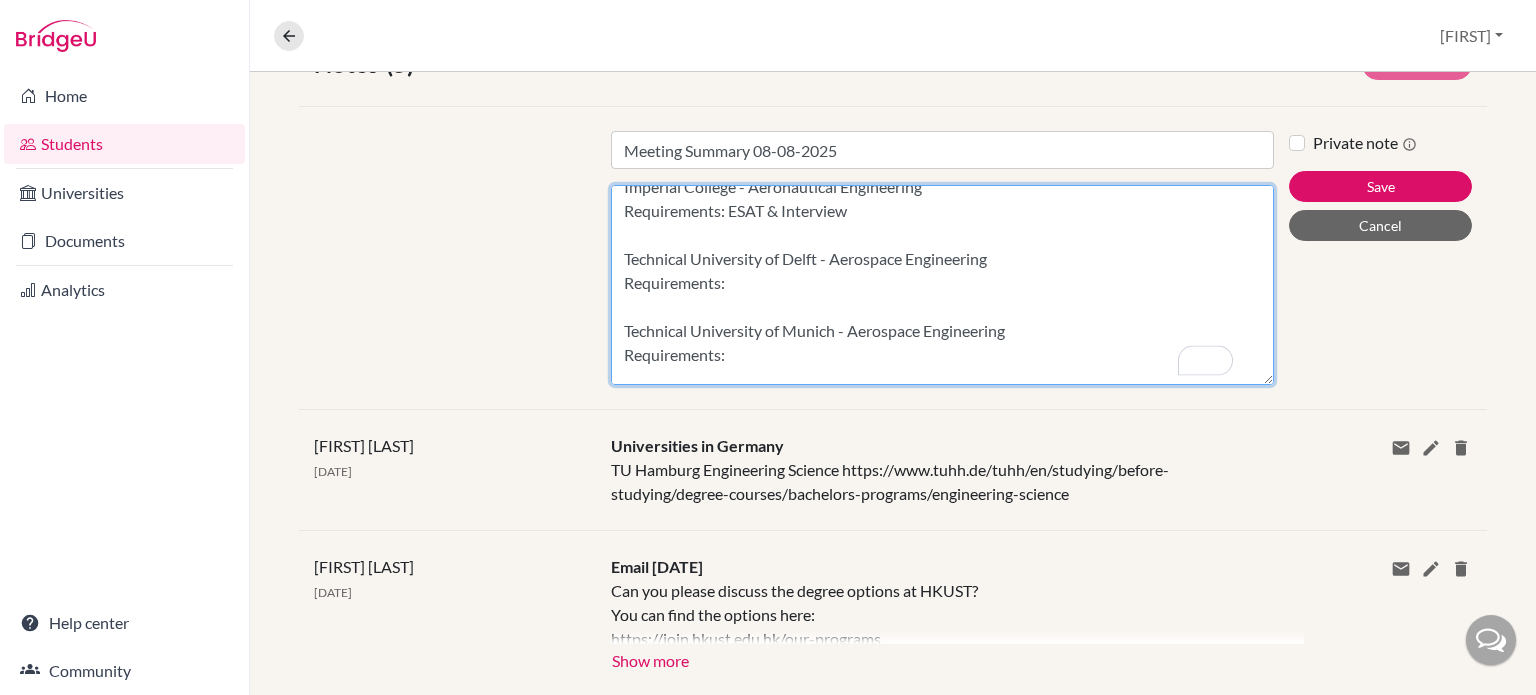 click on "We have finalised the university list for application:
University of Cambridge - Engineering
Requirements: ESAT & Interview
Imperial College - Aeronautical Engineering
Requirements: ESAT & Interview
Technical University of Delft - Aerospace Engineering
Requirements:
Technical University of Munich - Aerospace Engineering
Requirements:
Hong Kong University of Science and Technology - Aerospace Engineering
Requirements:" at bounding box center [942, 285] 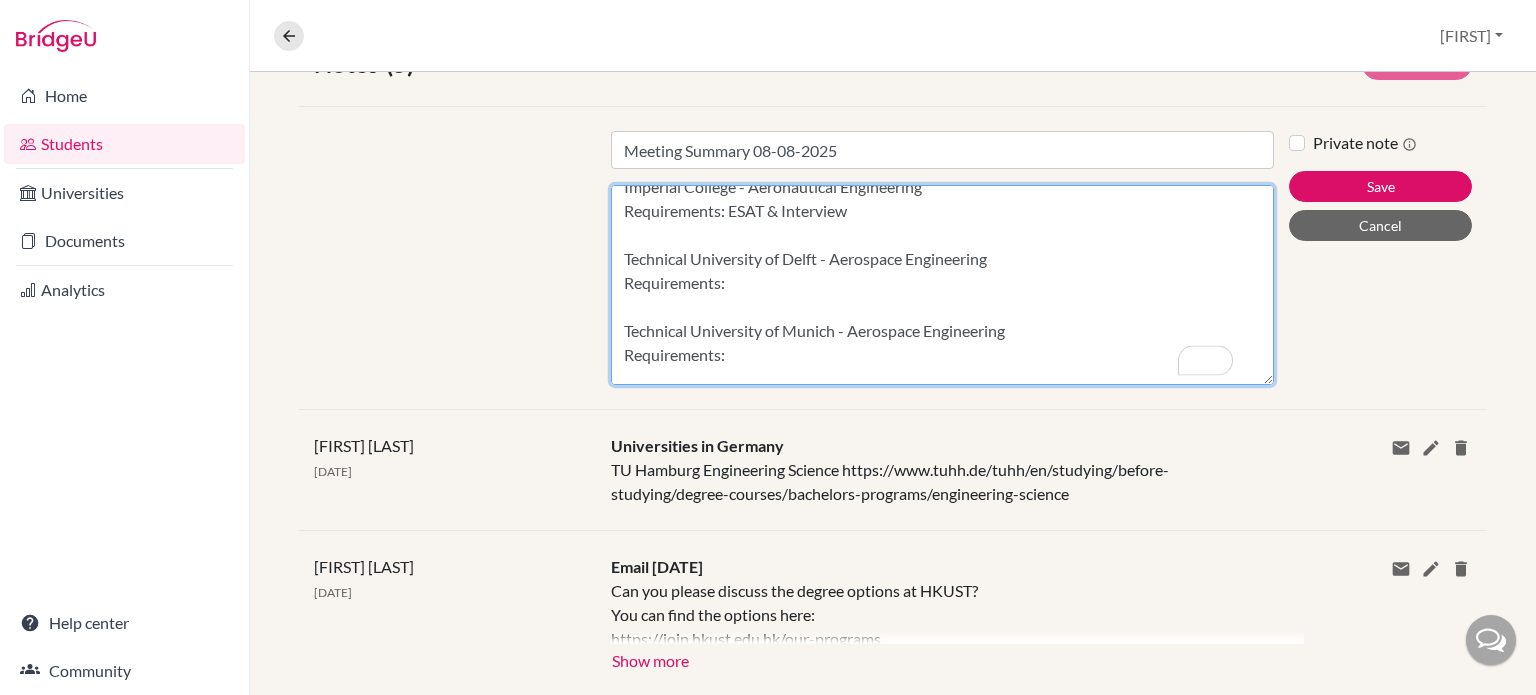 click on "We have finalised the university list for application:
University of Cambridge - Engineering
Requirements: ESAT & Interview
Imperial College - Aeronautical Engineering
Requirements: ESAT & Interview
Technical University of Delft - Aerospace Engineering
Requirements:
Technical University of Munich - Aerospace Engineering
Requirements:
Hong Kong University of Science and Technology - Aerospace Engineering
Requirements:" at bounding box center [942, 285] 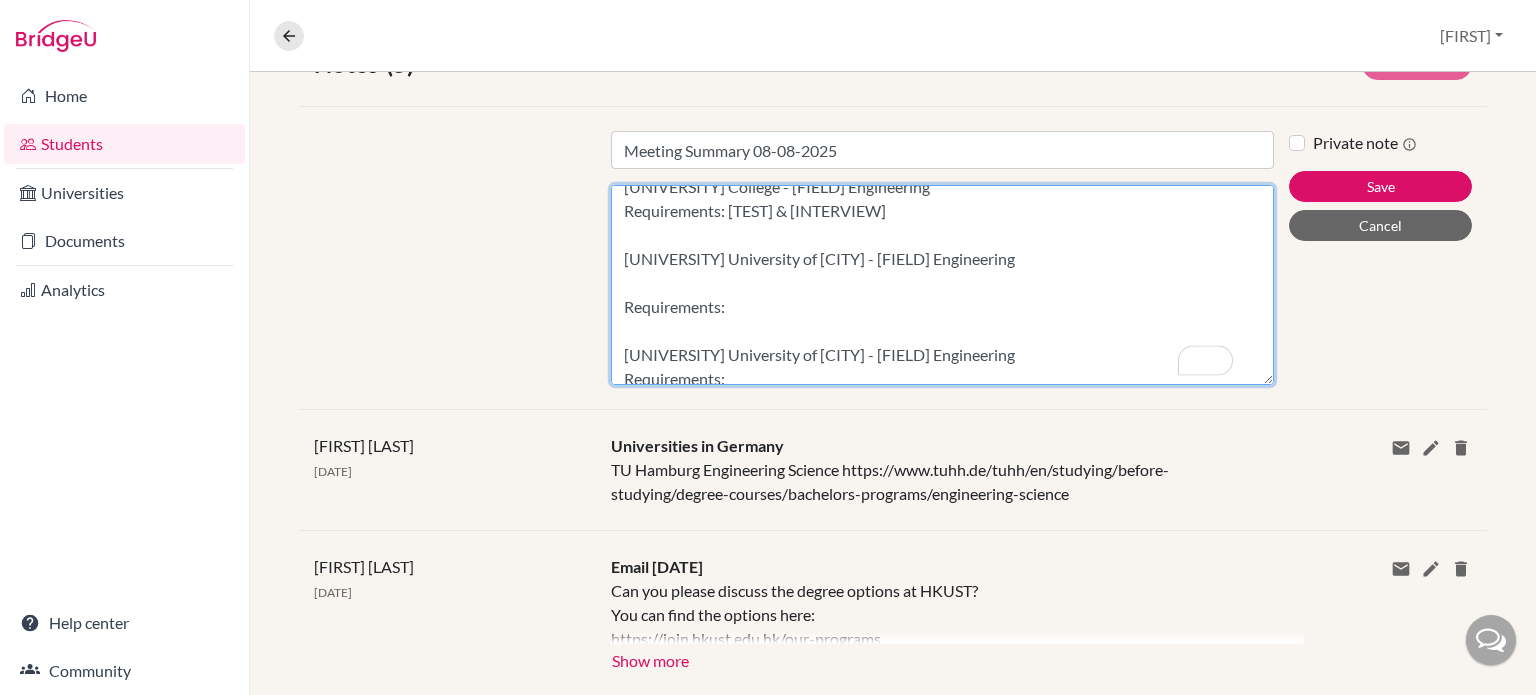 paste on "https://www.tudelft.nl/en/onderwijs/opleidingen/bachelors/ae/bsc-aerospace-engineering" 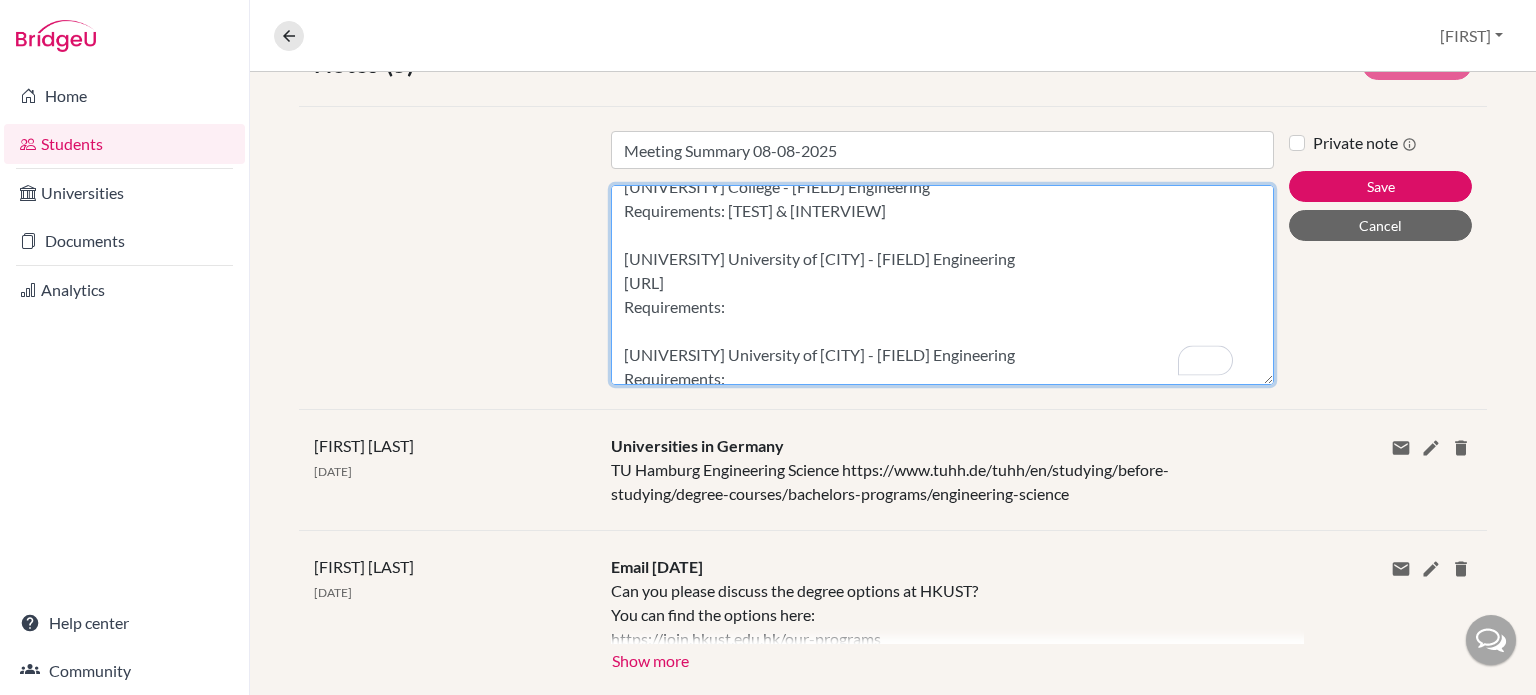 click on "We have finalised the university list for application:
University of [UNIVERSITY] - [FIELD]
Requirements: [TEST] & [INTERVIEW]
[UNIVERSITY] College - [FIELD] Engineering
Requirements: [TEST] & [INTERVIEW]
[UNIVERSITY] University of [CITY] - [FIELD] Engineering
[URL]
Requirements:
[UNIVERSITY] University of [CITY] - [FIELD] Engineering
Requirements:
[UNIVERSITY] [UNIVERSITY] of [CITY] and [UNIVERSITY] - [FIELD] Engineering
Requirements:" at bounding box center [942, 285] 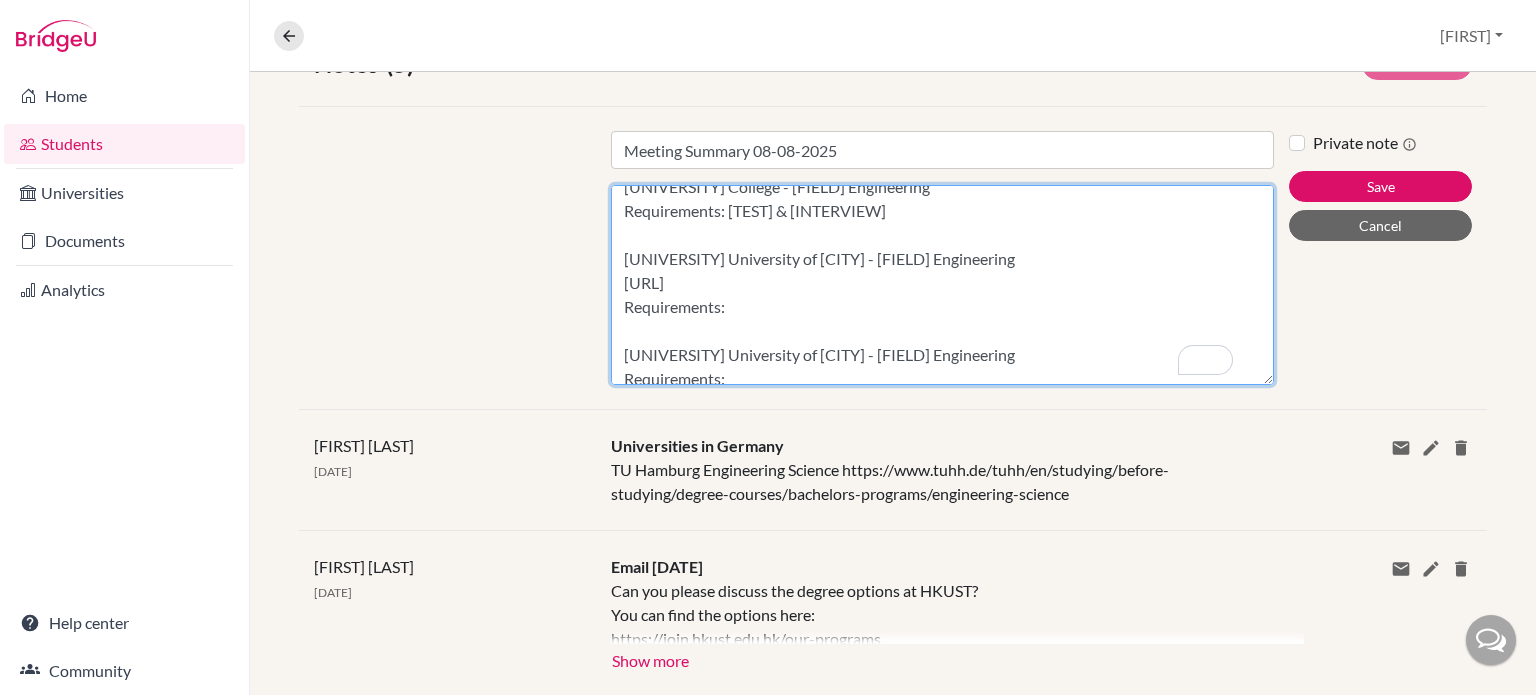 click on "We have finalised the university list for application:
University of [UNIVERSITY] - [FIELD]
Requirements: [TEST] & [INTERVIEW]
[UNIVERSITY] College - [FIELD] Engineering
Requirements: [TEST] & [INTERVIEW]
[UNIVERSITY] University of [CITY] - [FIELD] Engineering
[URL]
Requirements:
[UNIVERSITY] University of [CITY] - [FIELD] Engineering
Requirements:
[UNIVERSITY] [UNIVERSITY] of [CITY] and [UNIVERSITY] - [FIELD] Engineering
Requirements:" at bounding box center [942, 285] 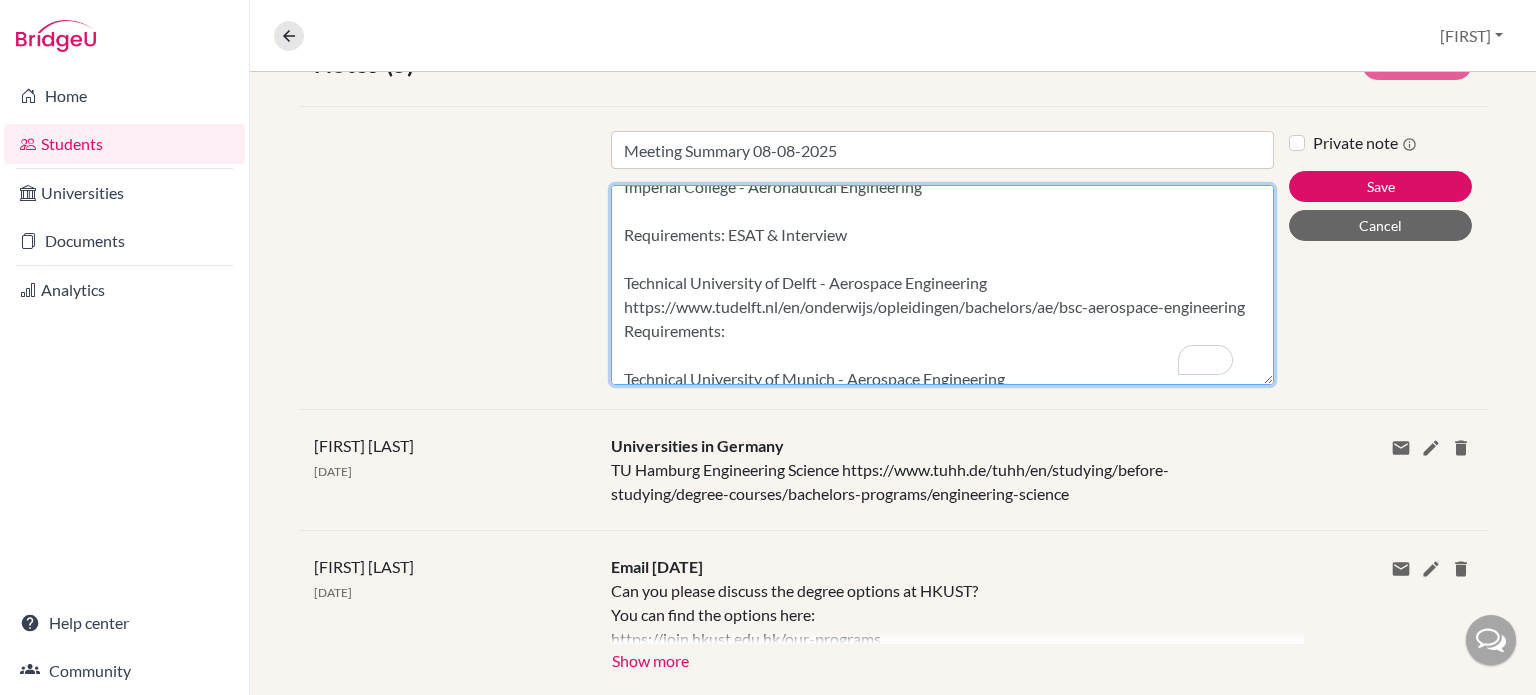 scroll, scrollTop: 152, scrollLeft: 0, axis: vertical 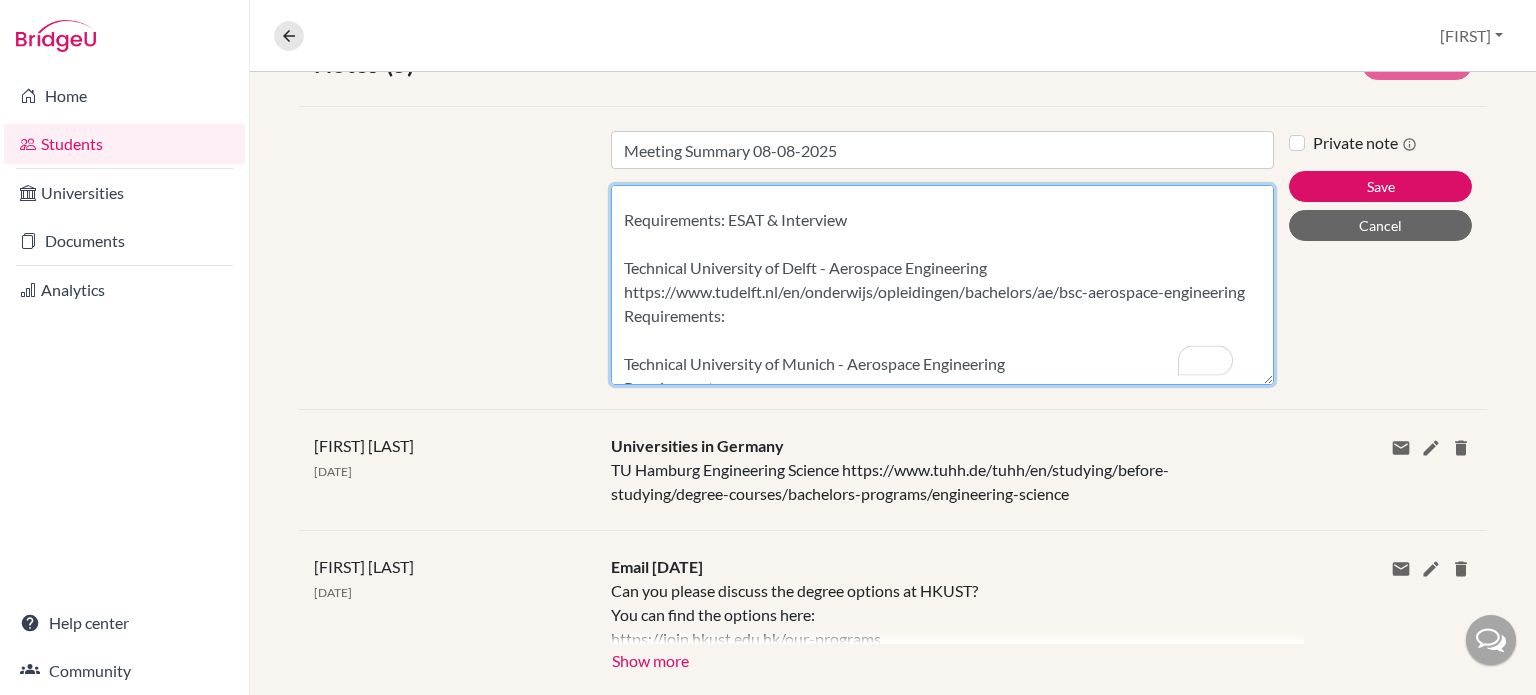 paste on "https://www.imperial.ac.uk/study/courses/undergraduate/2026/aeronautical-engineering/" 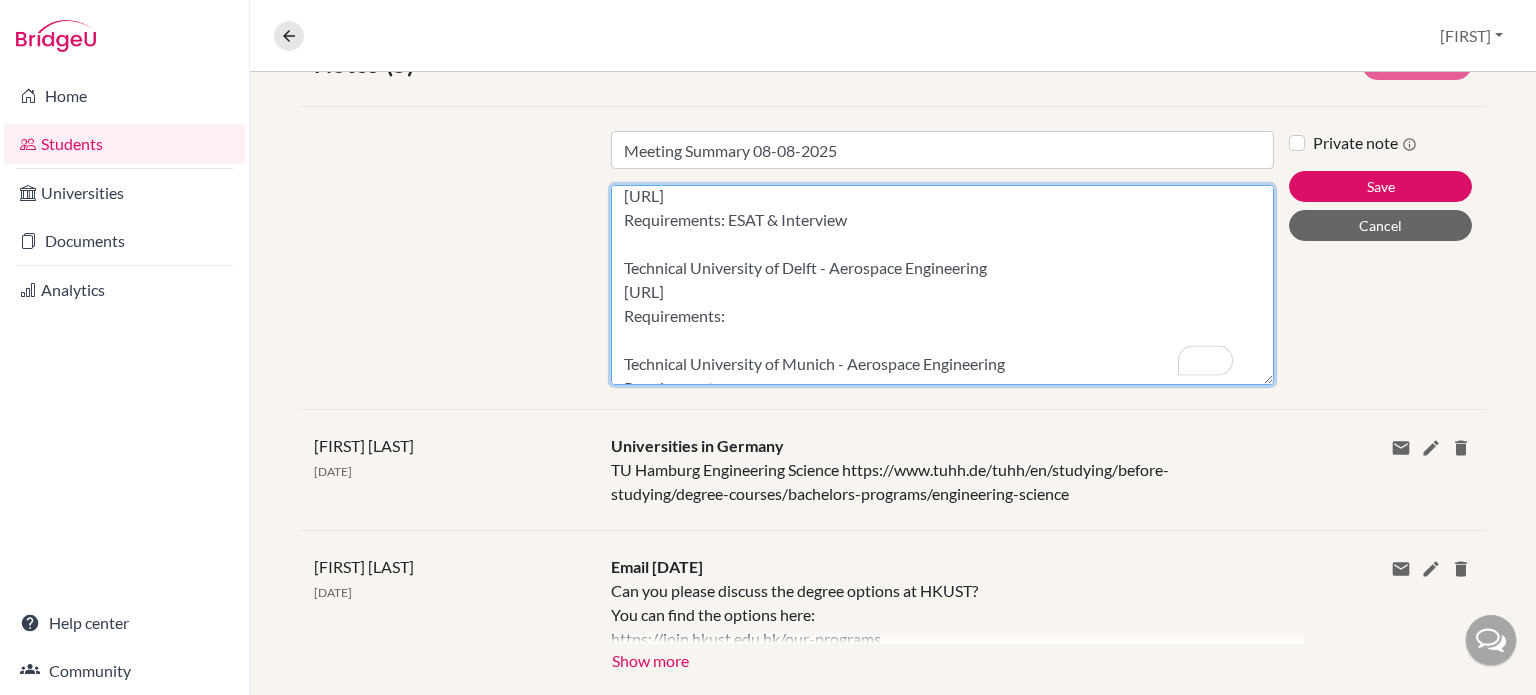 scroll, scrollTop: 176, scrollLeft: 0, axis: vertical 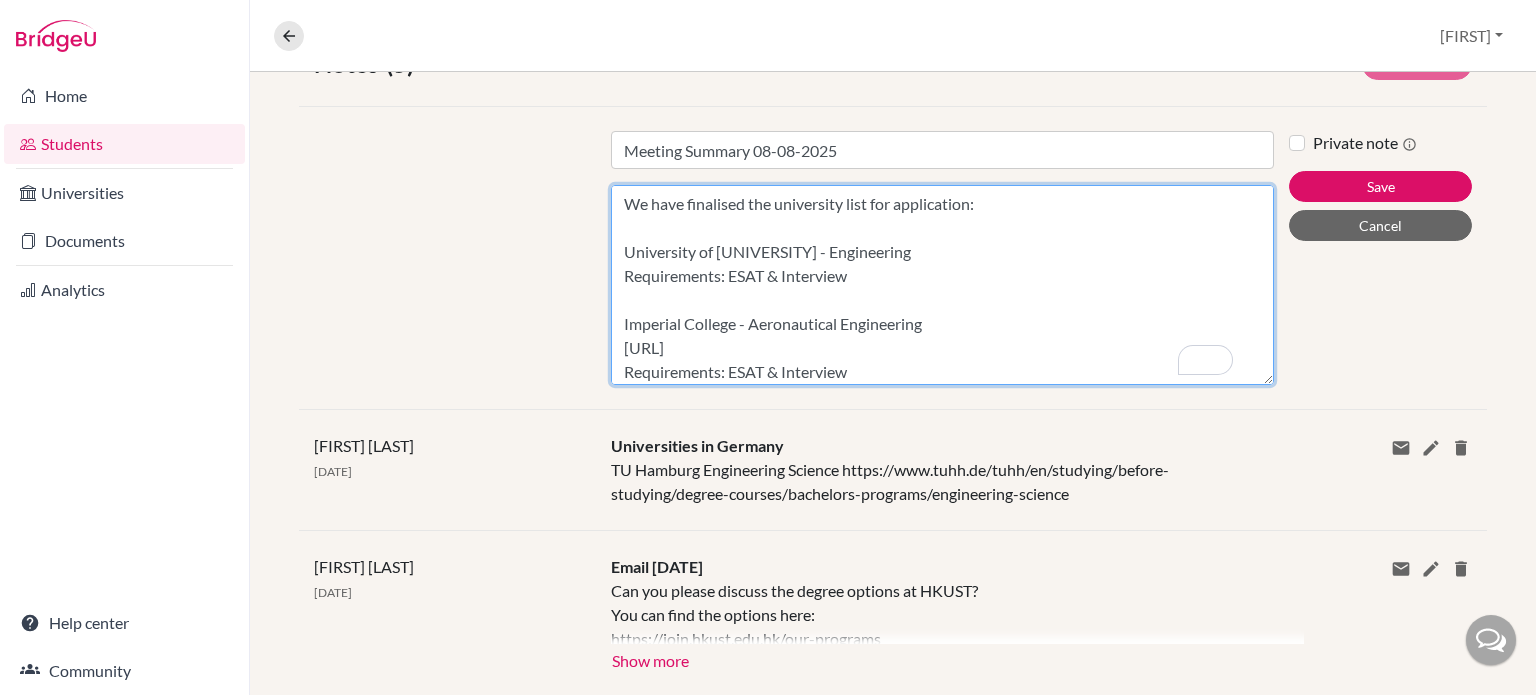 click on "We have finalised the university list for application:
University of [UNIVERSITY] - Engineering
Requirements: ESAT & Interview
Imperial College - Aeronautical Engineering
[URL]
Requirements: ESAT & Interview
Technical University of Delft - Aerospace Engineering
[URL]
Requirements:
Technical University of Munich - Aerospace Engineering
Requirements:
Hong Kong University of Science and Technology - Aerospace Engineering
Requirements:" at bounding box center [942, 285] 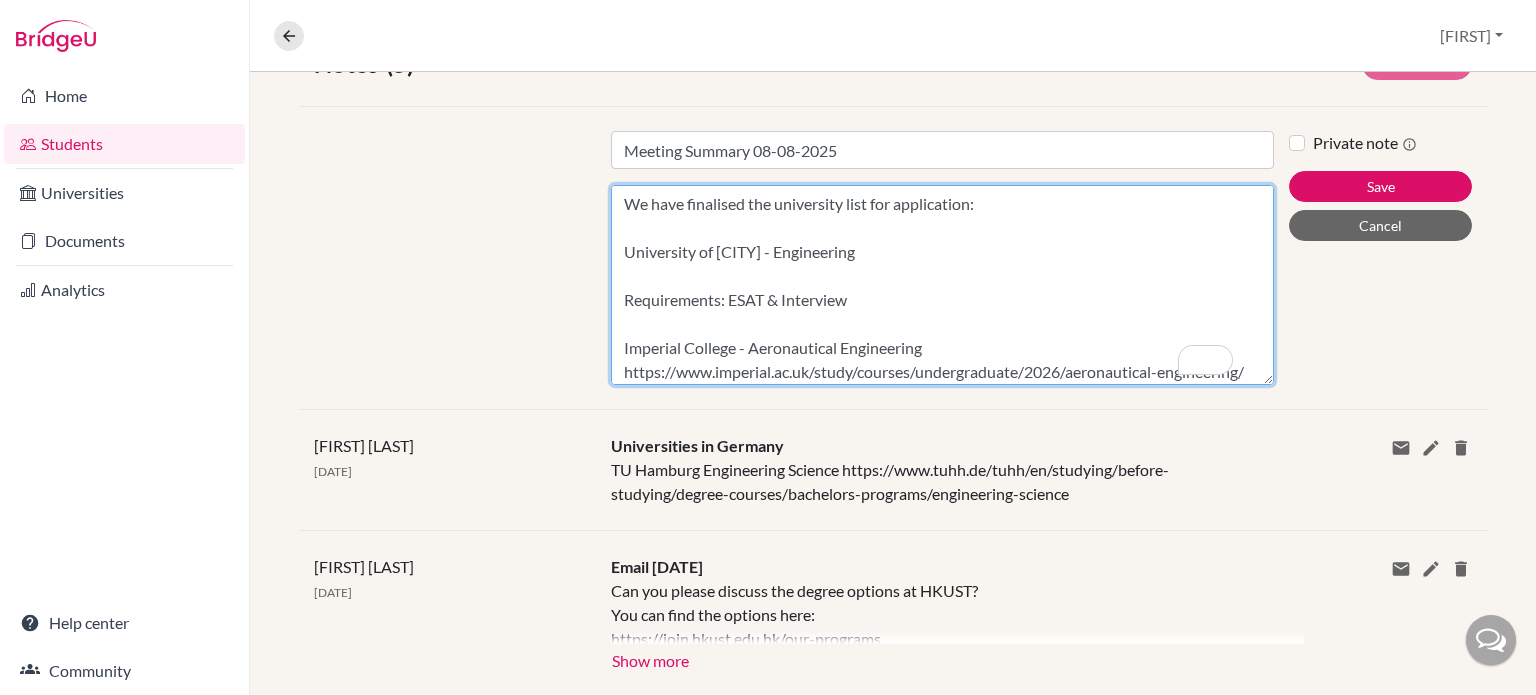 paste on "https://www.undergraduate.study.cam.ac.uk/courses/engineering-ba-hons-meng" 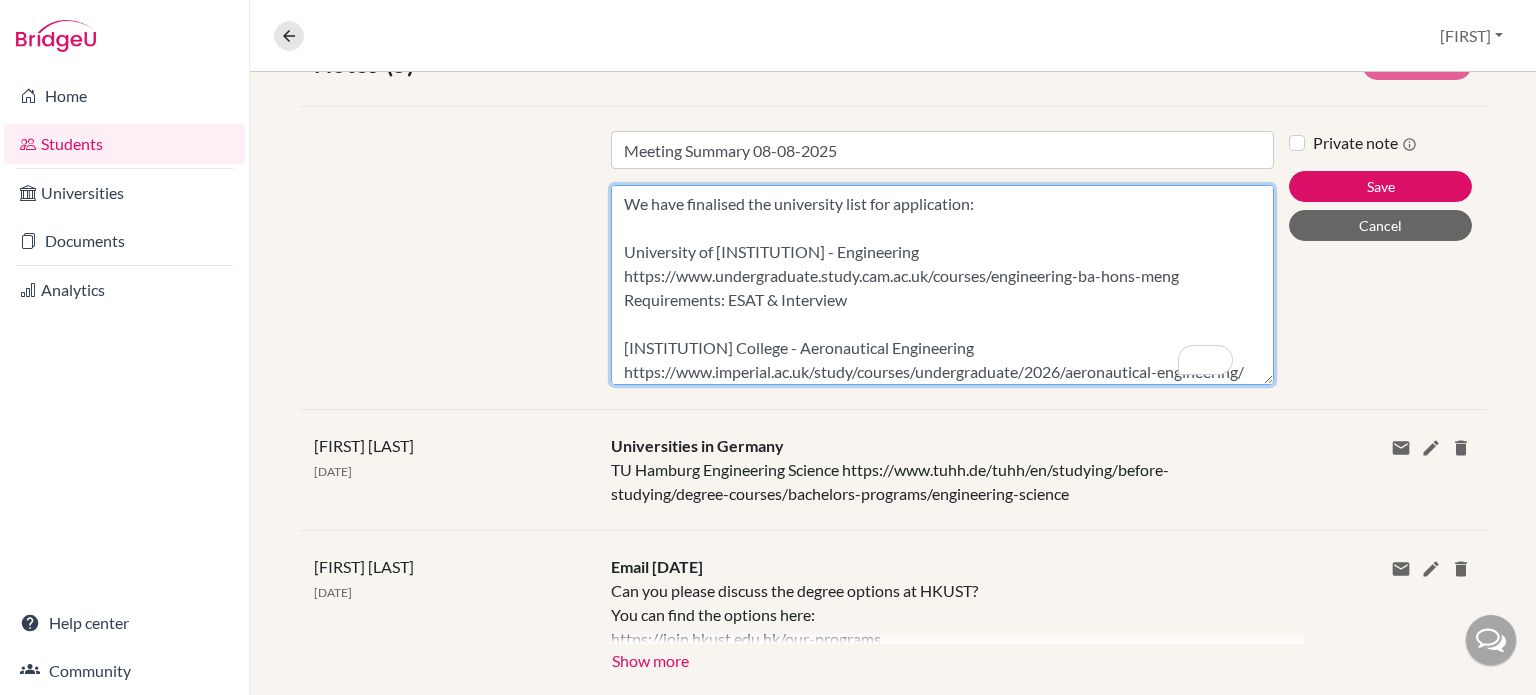 click on "We have finalised the university list for application:
University of [INSTITUTION] - Engineering
https://www.undergraduate.study.cam.ac.uk/courses/engineering-ba-hons-meng
Requirements: ESAT & Interview
[INSTITUTION] College - Aeronautical Engineering
https://www.imperial.ac.uk/study/courses/undergraduate/2026/aeronautical-engineering/
Requirements: ESAT & Interview
Technical University of [INSTITUTION] - Aerospace Engineering
https://www.tudelft.nl/en/onderwijs/opleidingen/bachelors/ae/bsc-aerospace-engineering
Requirements:
Technical University of [INSTITUTION] - Aerospace Engineering
Requirements:
[INSTITUTION] University of Science and Technology - Aerospace Engineering
Requirements:" at bounding box center [942, 285] 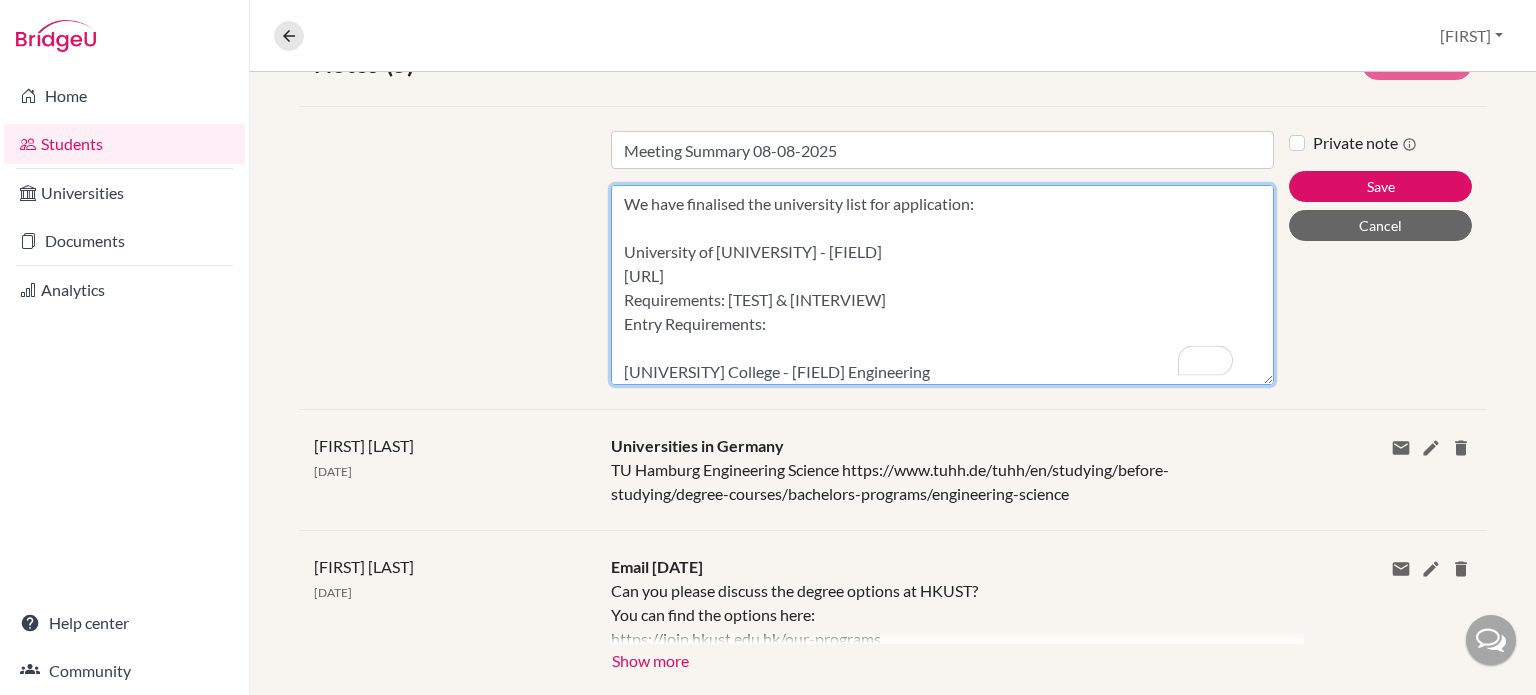 paste on "IB: 41-42 points, with 776 at Higher Level" 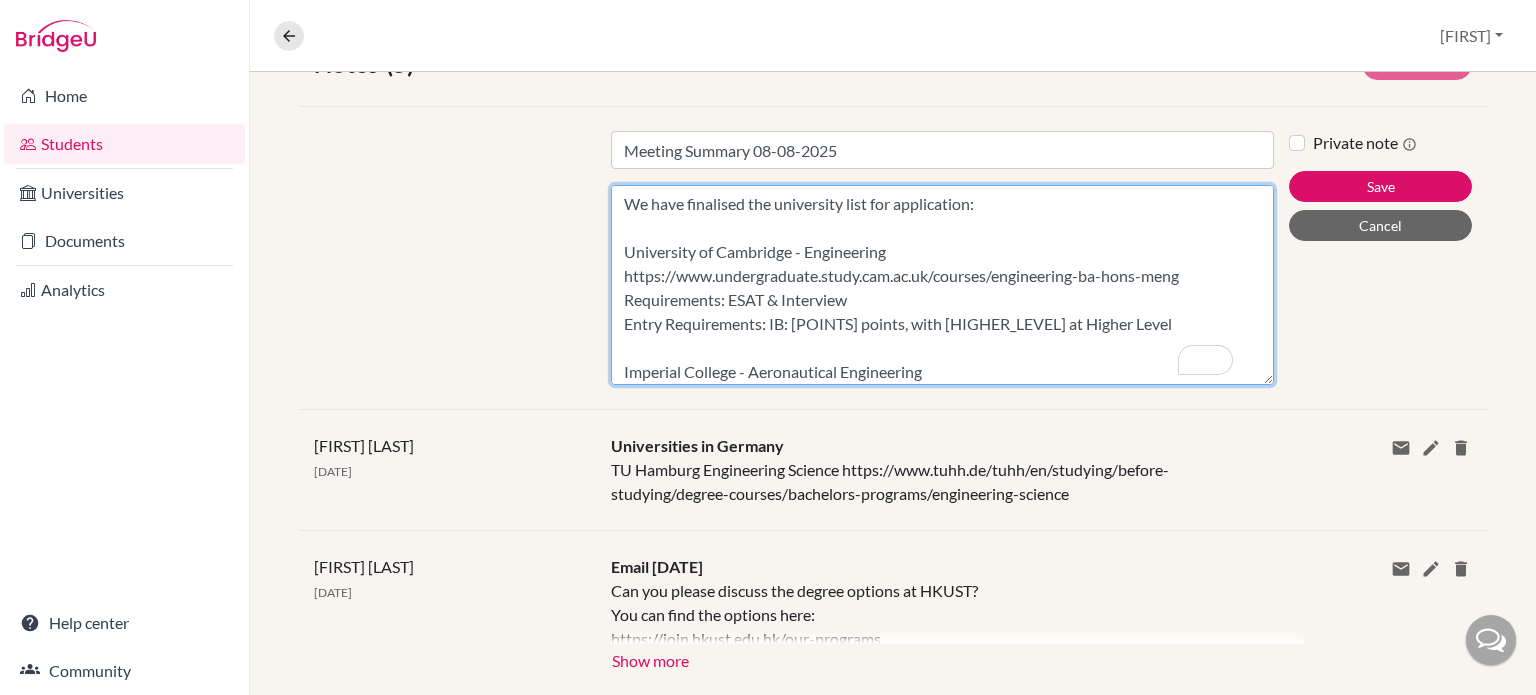 scroll, scrollTop: 100, scrollLeft: 0, axis: vertical 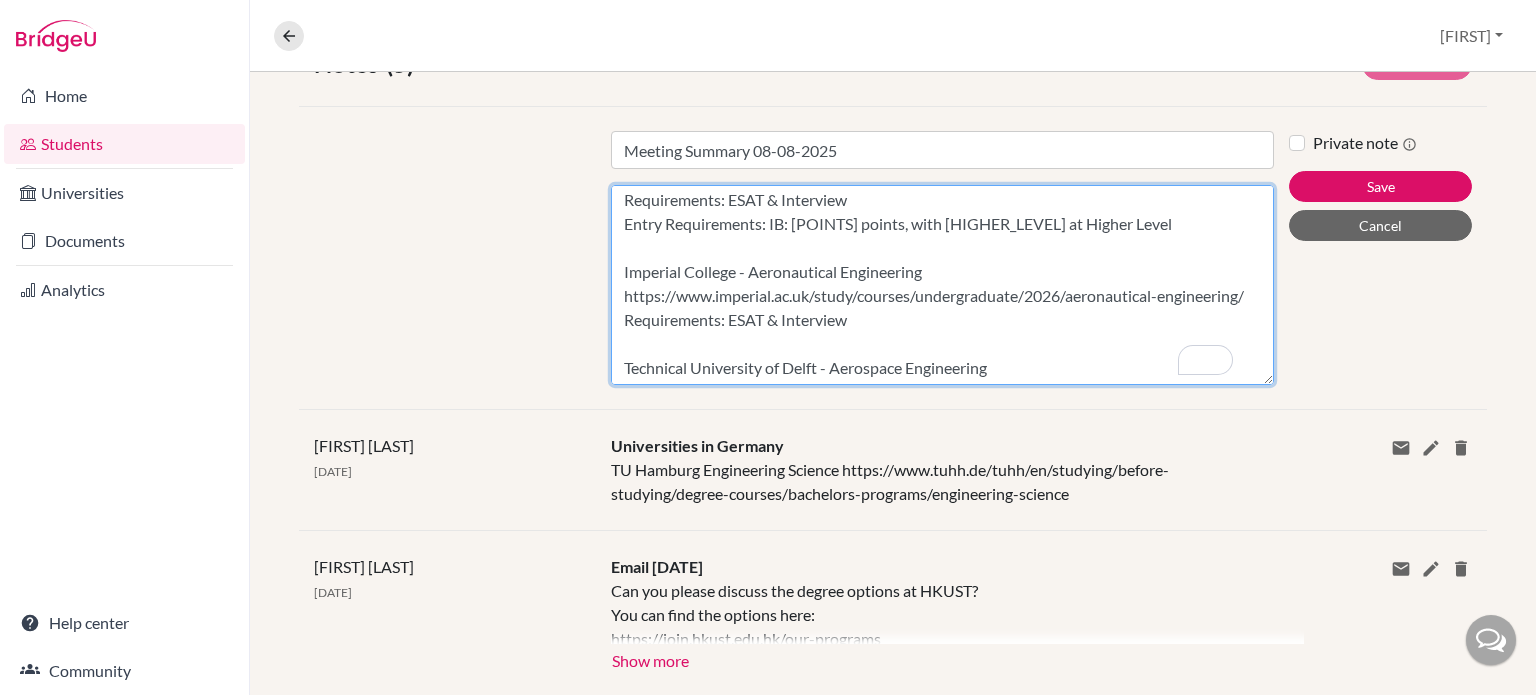 click on "We have finalised the university list for application:
University of Cambridge - Engineering
https://www.undergraduate.study.cam.ac.uk/courses/engineering-ba-hons-meng
Requirements: ESAT & Interview
Entry Requirements: IB: [POINTS] points, with [HIGHER_LEVEL] at Higher Level
Imperial College - Aeronautical Engineering
https://www.imperial.ac.uk/study/courses/undergraduate/2026/aeronautical-engineering/
Requirements: ESAT & Interview
Technical University of Delft - Aerospace Engineering
https://www.tudelft.nl/en/onderwijs/opleidingen/bachelors/ae/bsc-aerospace-engineering
Requirements:
Technical University of Munich - Aerospace Engineering
Requirements:
Hong Kong University of Science and Technology - Aerospace Engineering
Requirements:" at bounding box center (942, 285) 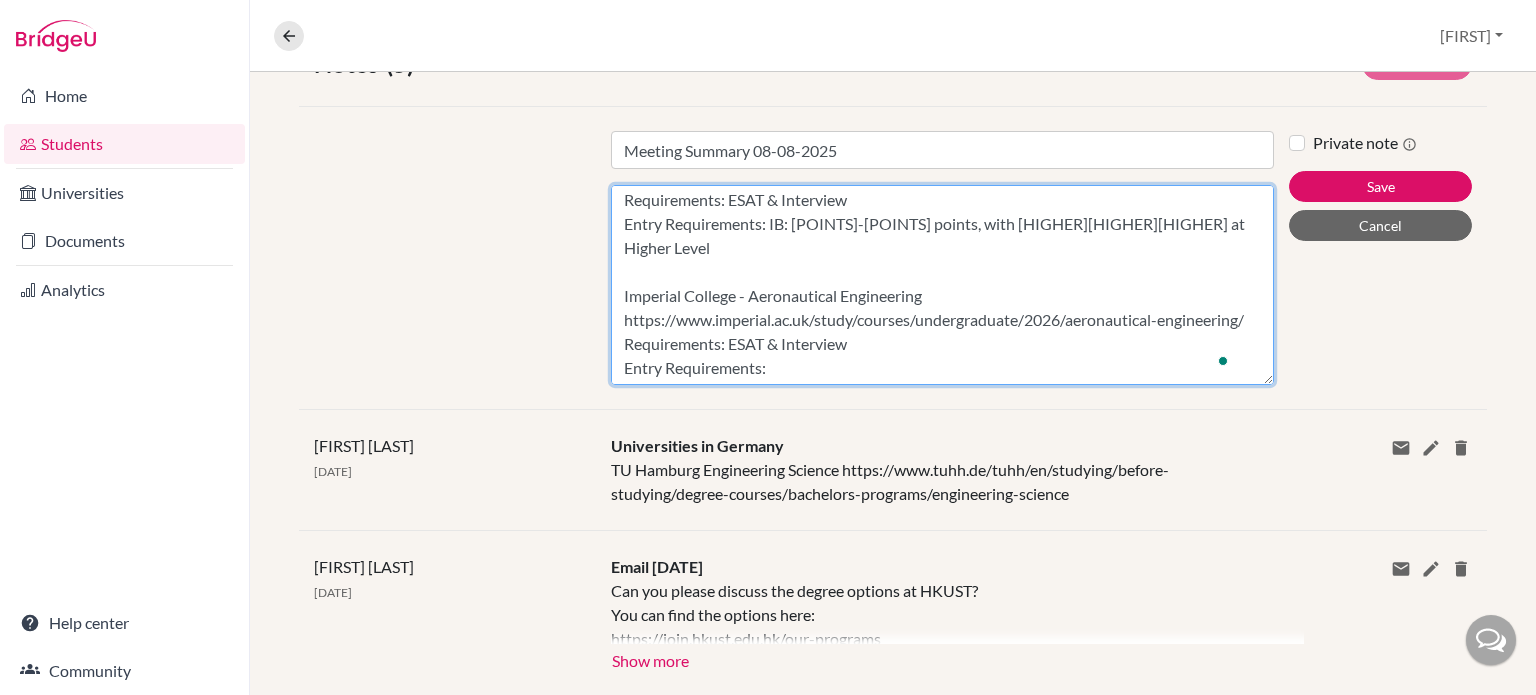 paste on "[NUMBER] points
To include:
[NUMBER] in Mathematics* at higher level
[NUMBER] in Physics at higher level" 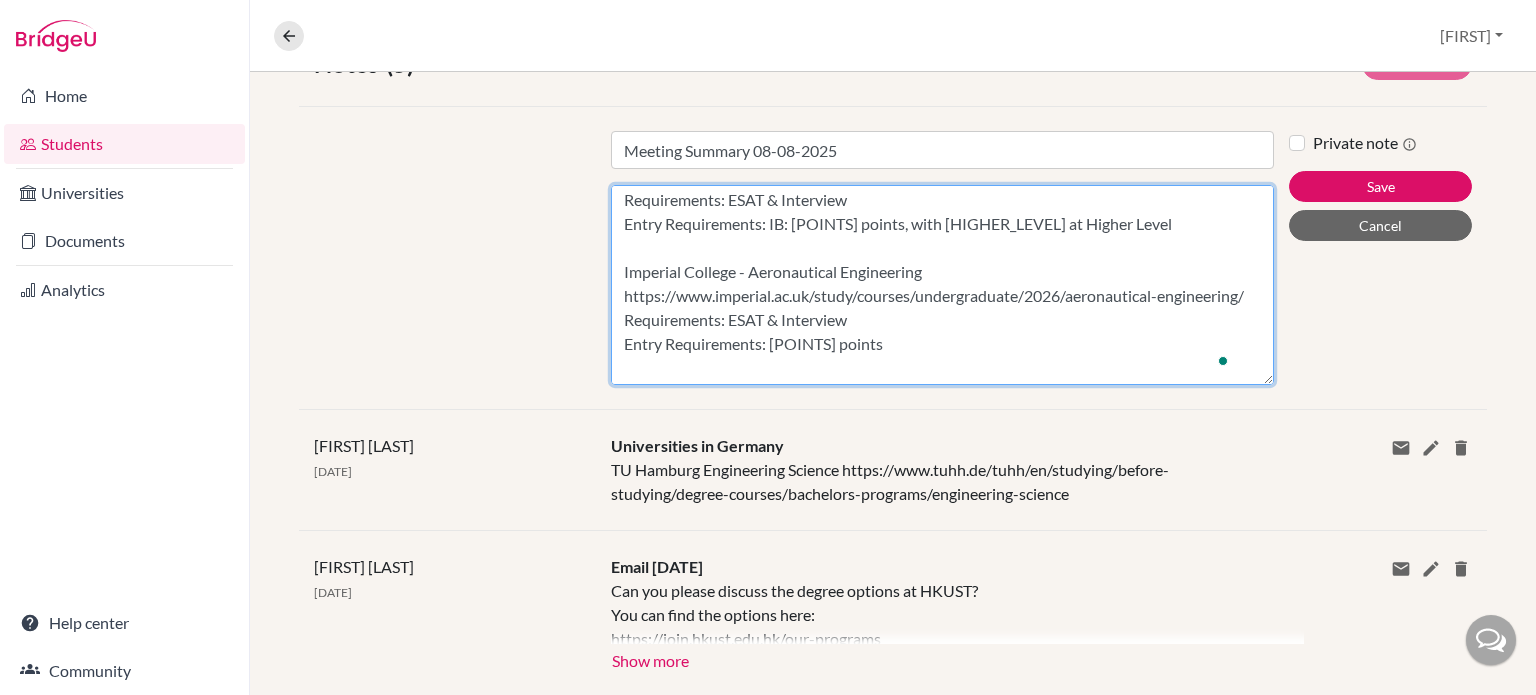 scroll, scrollTop: 213, scrollLeft: 0, axis: vertical 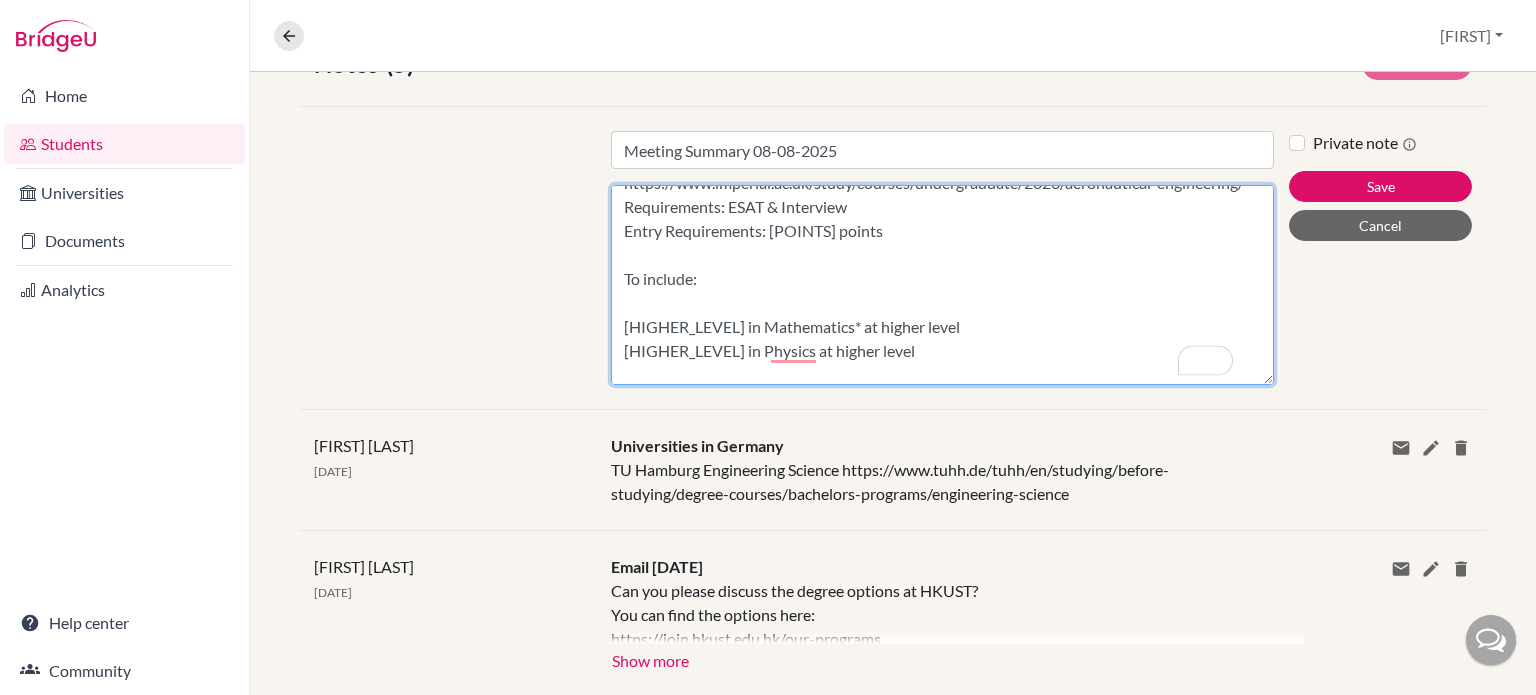 click on "We have finalised the university list for application:
University of Cambridge - Engineering
https://www.undergraduate.study.cam.ac.uk/courses/engineering-ba-hons-meng
Requirements: ESAT & Interview
Entry Requirements: IB: [POINTS] points, with [HIGHER_LEVEL] at Higher Level
Imperial College - Aeronautical Engineering
https://www.imperial.ac.uk/study/courses/undergraduate/2026/aeronautical-engineering/
Requirements: ESAT & Interview
Entry Requirements: [POINTS] points
To include:
[HIGHER_LEVEL] in Mathematics* at higher level
[HIGHER_LEVEL] in Physics at higher level
Technical University of Delft - Aerospace Engineering
https://www.tudelft.nl/en/onderwijs/opleidingen/bachelors/ae/bsc-aerospace-engineering
Requirements:
Technical University of Munich - Aerospace Engineering
Requirements:
Hong Kong University of Science and Technology - Aerospace Engineering
Requirements:" at bounding box center [942, 285] 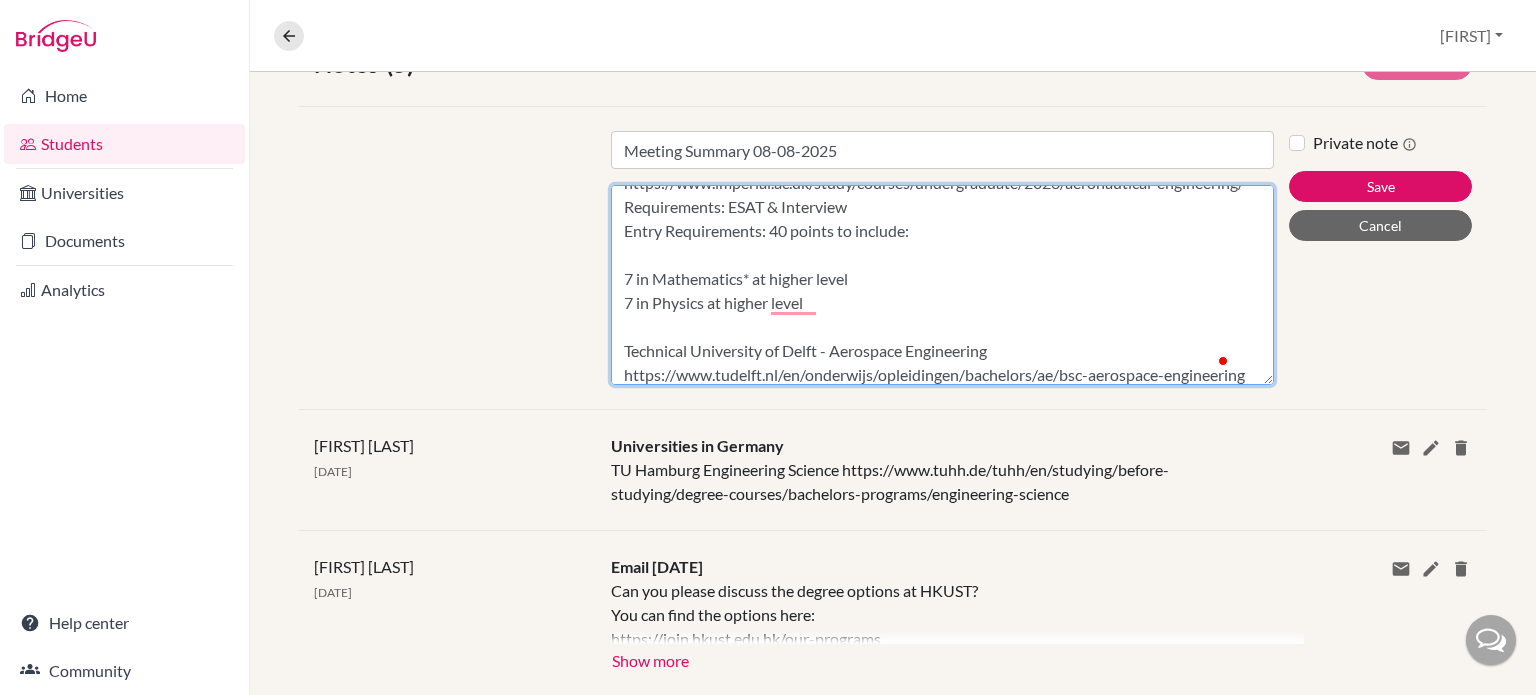 click on "We have finalised the university list for application:
University of Cambridge - Engineering
https://www.undergraduate.study.cam.ac.uk/courses/engineering-ba-hons-meng
Requirements: ESAT & Interview
Entry Requirements: IB: 41-42 points, with 776 at Higher Level
Imperial College - Aeronautical Engineering
https://www.imperial.ac.uk/study/courses/undergraduate/2026/aeronautical-engineering/
Requirements: ESAT & Interview
Entry Requirements: 40 points to include:
7 in Mathematics* at higher level
7 in Physics at higher level
Technical University of Delft - Aerospace Engineering
https://www.tudelft.nl/en/onderwijs/opleidingen/bachelors/ae/bsc-aerospace-engineering
Requirements:
Technical University of Munich - Aerospace Engineering
Requirements:
Hong Kong University of Science and Technology - Aerospace Engineering
Requirements:" at bounding box center (942, 285) 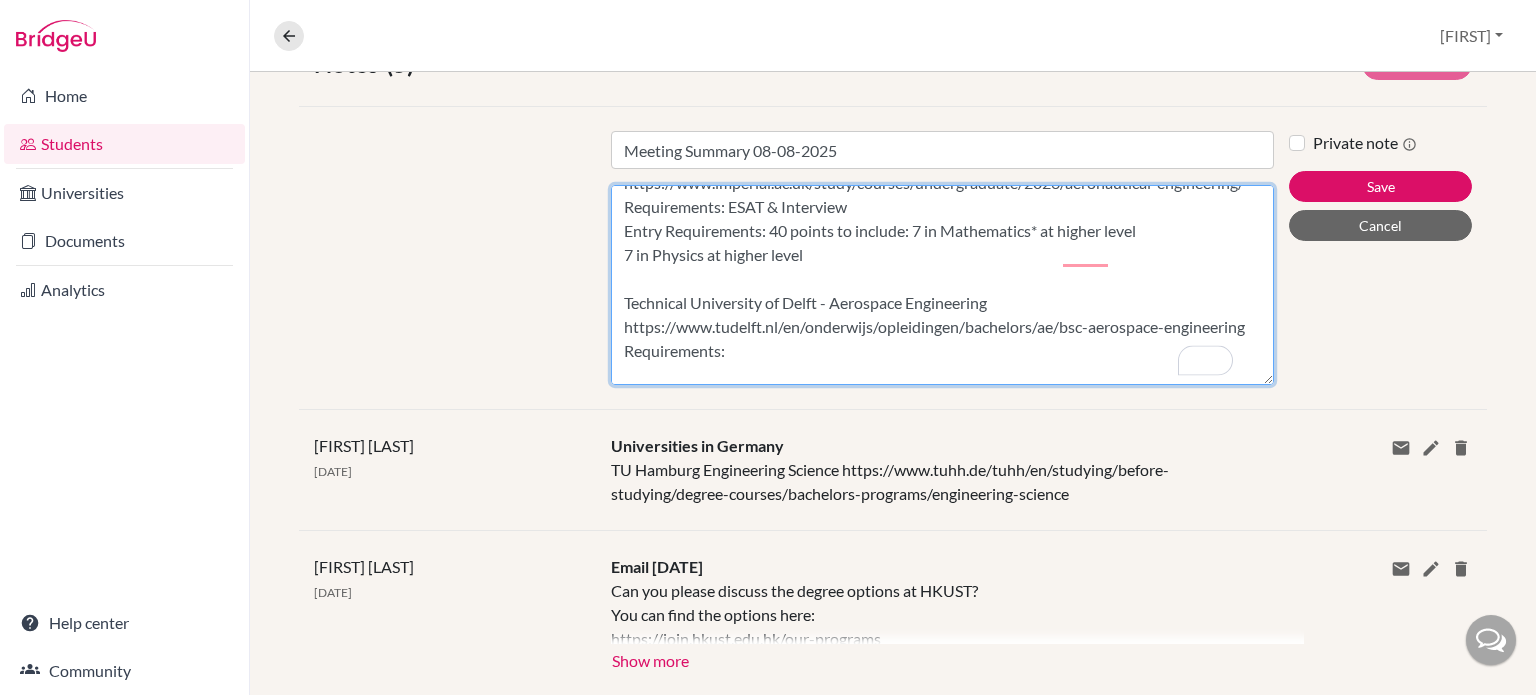 drag, startPoint x: 1060, startPoint y: 251, endPoint x: 1138, endPoint y: 255, distance: 78.10249 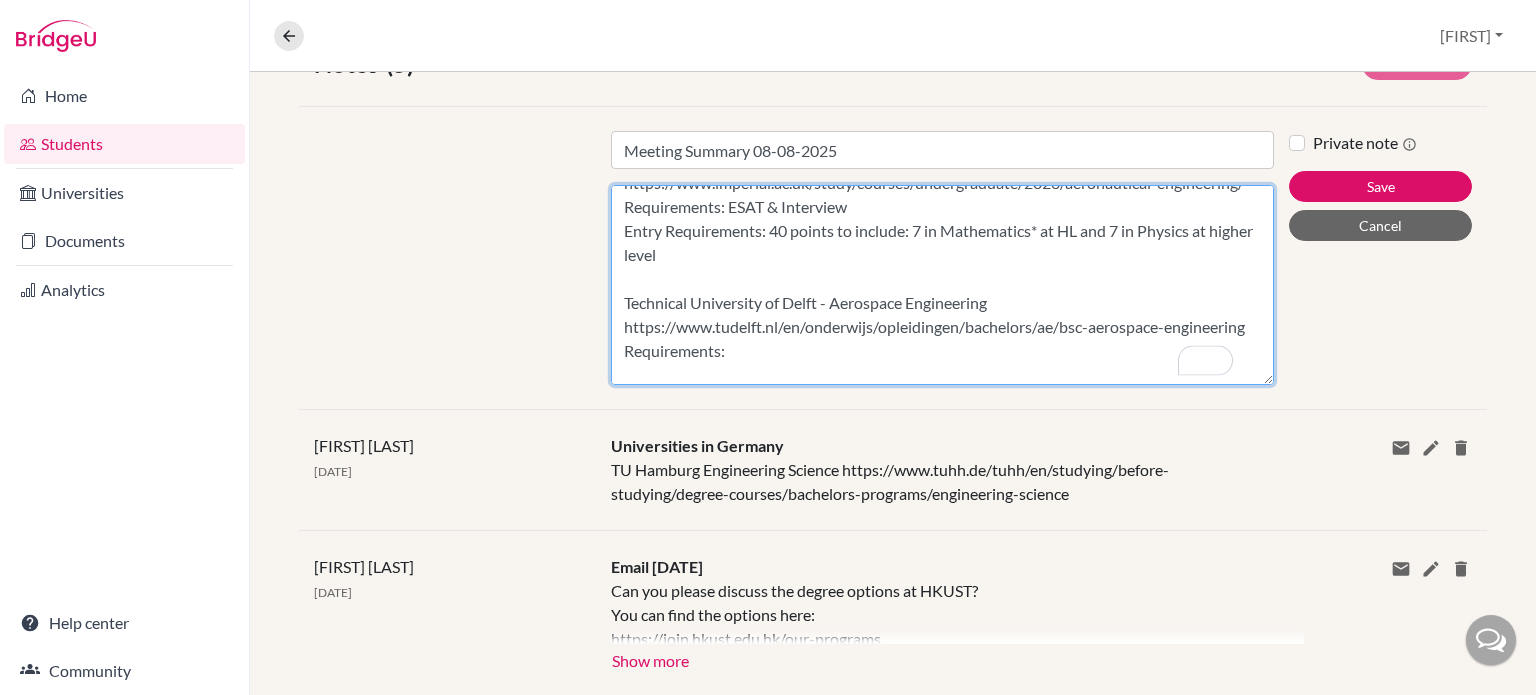 drag, startPoint x: 620, startPoint y: 276, endPoint x: 704, endPoint y: 275, distance: 84.00595 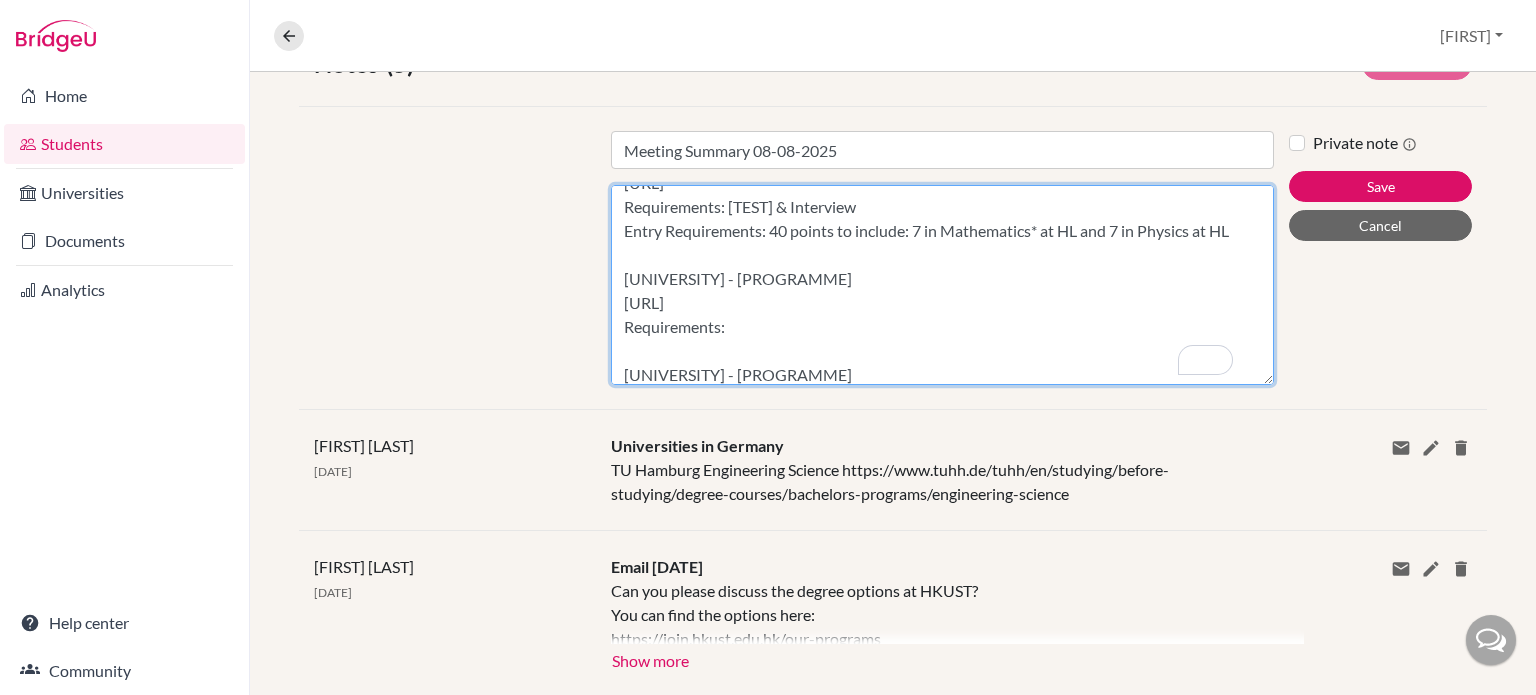 scroll, scrollTop: 283, scrollLeft: 0, axis: vertical 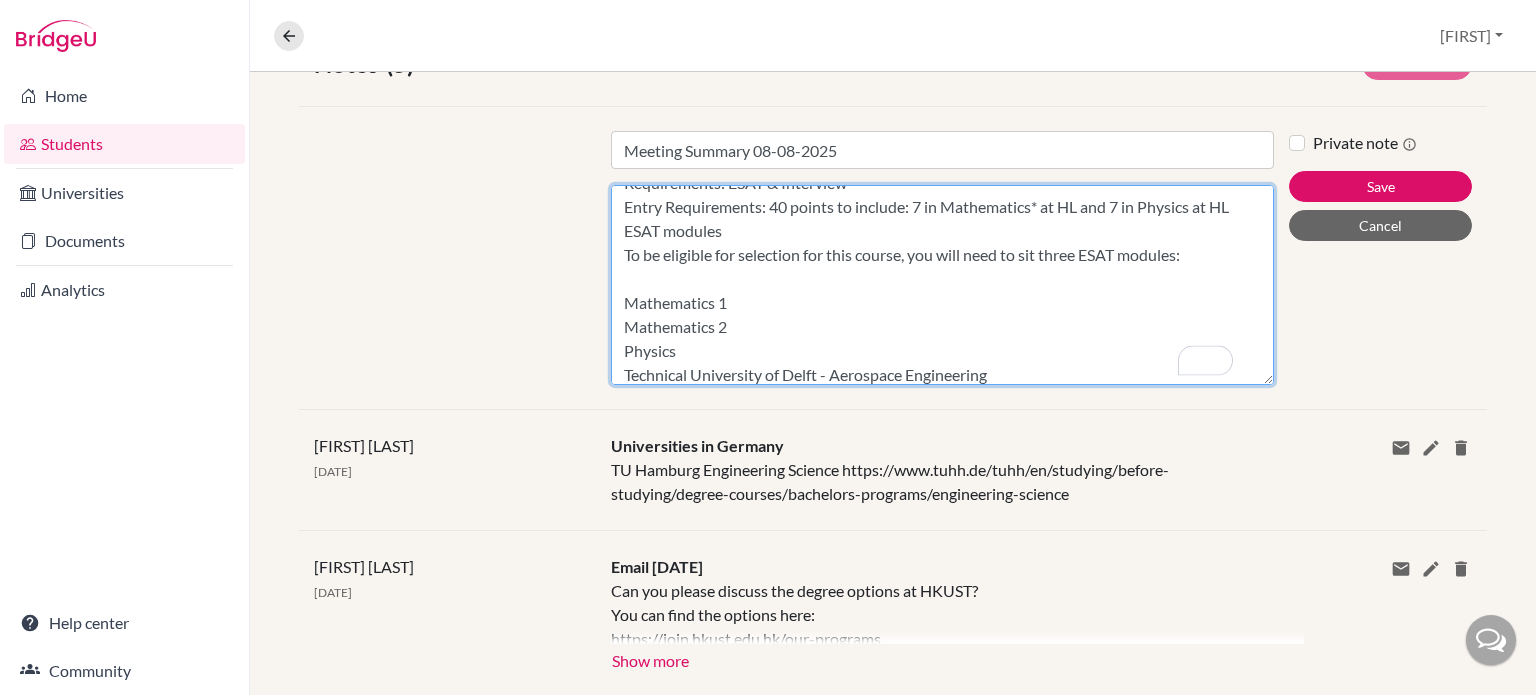 click on "We have finalised the university list for application:
University of Cambridge - Engineering
https://www.undergraduate.study.cam.ac.uk/courses/engineering-ba-hons-meng
Requirements: ESAT & Interview
Entry Requirements: IB: 41-42 points, with 776 at Higher Level
Imperial College - Aeronautical Engineering
https://www.imperial.ac.uk/study/courses/undergraduate/2026/aeronautical-engineering/
Requirements: ESAT & Interview
Entry Requirements: 40 points to include: 7 in Mathematics* at HL and 7 in Physics at HL
ESAT modules
To be eligible for selection for this course, you will need to sit three ESAT modules:
Mathematics 1
Mathematics 2
Physics
Technical University of Delft - Aerospace Engineering
https://www.tudelft.nl/en/onderwijs/opleidingen/bachelors/ae/bsc-aerospace-engineering
Requirements:
Technical University of Munich - Aerospace Engineering
Requirements:
[CITY] University of Science and Technology - Aerospace Engineering
Requirements:" at bounding box center [942, 285] 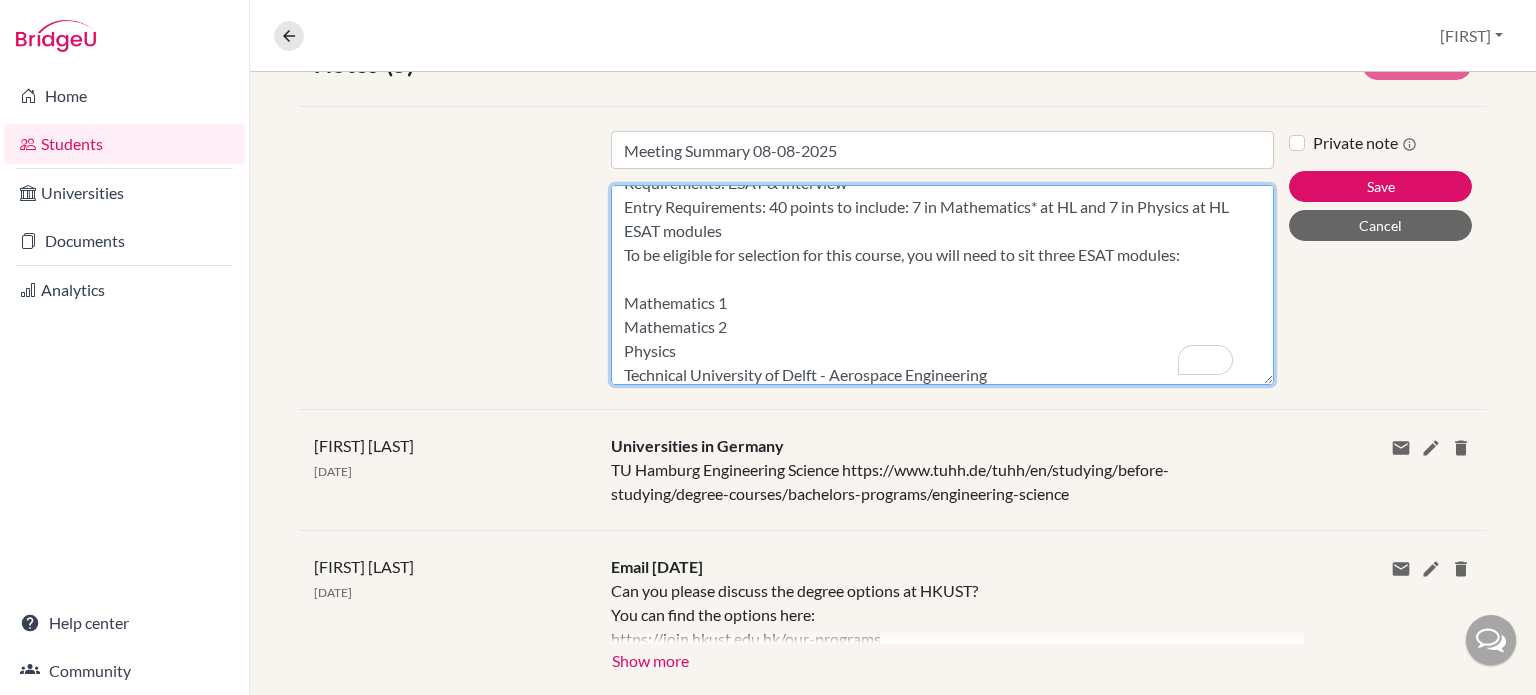 click on "We have finalised the university list for application:
University of Cambridge - Engineering
https://www.undergraduate.study.cam.ac.uk/courses/engineering-ba-hons-meng
Requirements: ESAT & Interview
Entry Requirements: IB: 41-42 points, with 776 at Higher Level
Imperial College - Aeronautical Engineering
https://www.imperial.ac.uk/study/courses/undergraduate/2026/aeronautical-engineering/
Requirements: ESAT & Interview
Entry Requirements: 40 points to include: 7 in Mathematics* at HL and 7 in Physics at HL
ESAT modules
To be eligible for selection for this course, you will need to sit three ESAT modules:
Mathematics 1
Mathematics 2
Physics
Technical University of Delft - Aerospace Engineering
https://www.tudelft.nl/en/onderwijs/opleidingen/bachelors/ae/bsc-aerospace-engineering
Requirements:
Technical University of Munich - Aerospace Engineering
Requirements:
[CITY] University of Science and Technology - Aerospace Engineering
Requirements:" at bounding box center [942, 285] 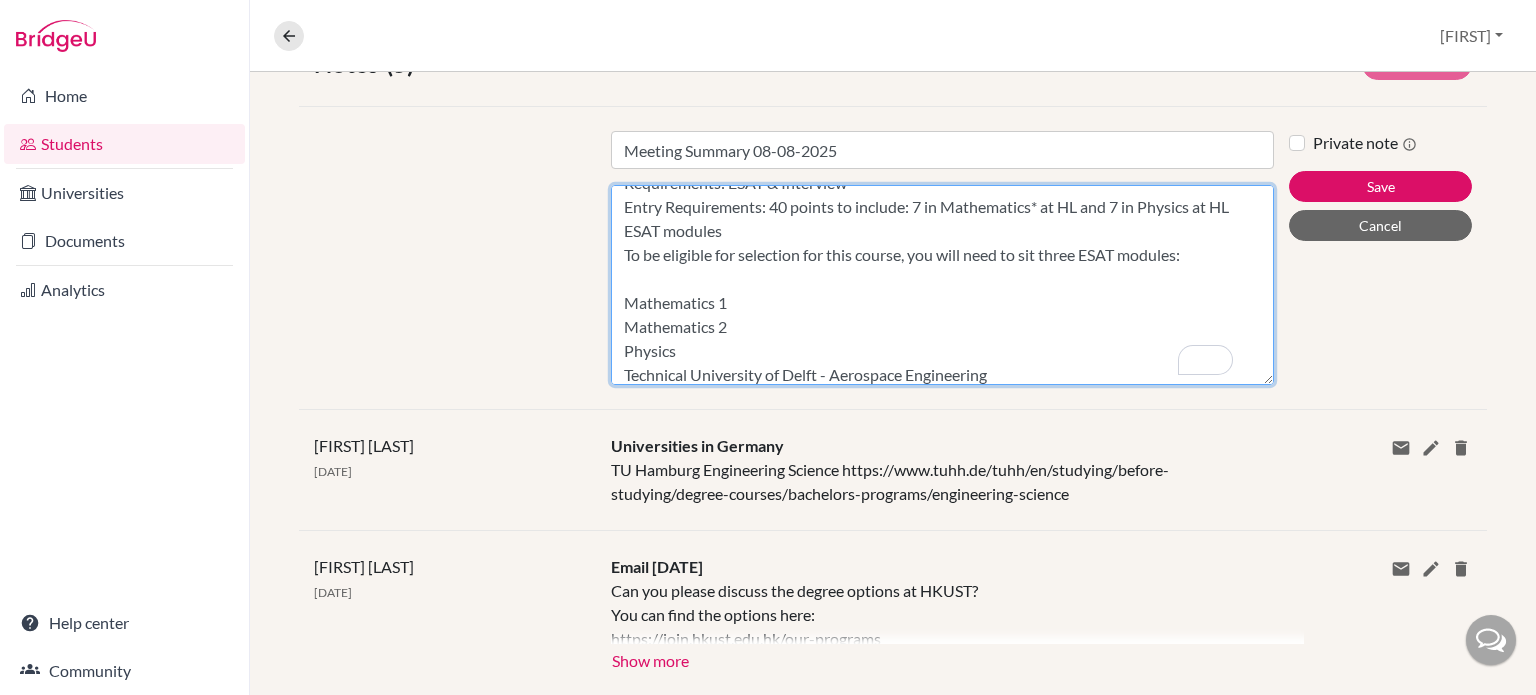 drag, startPoint x: 620, startPoint y: 251, endPoint x: 616, endPoint y: 321, distance: 70.11419 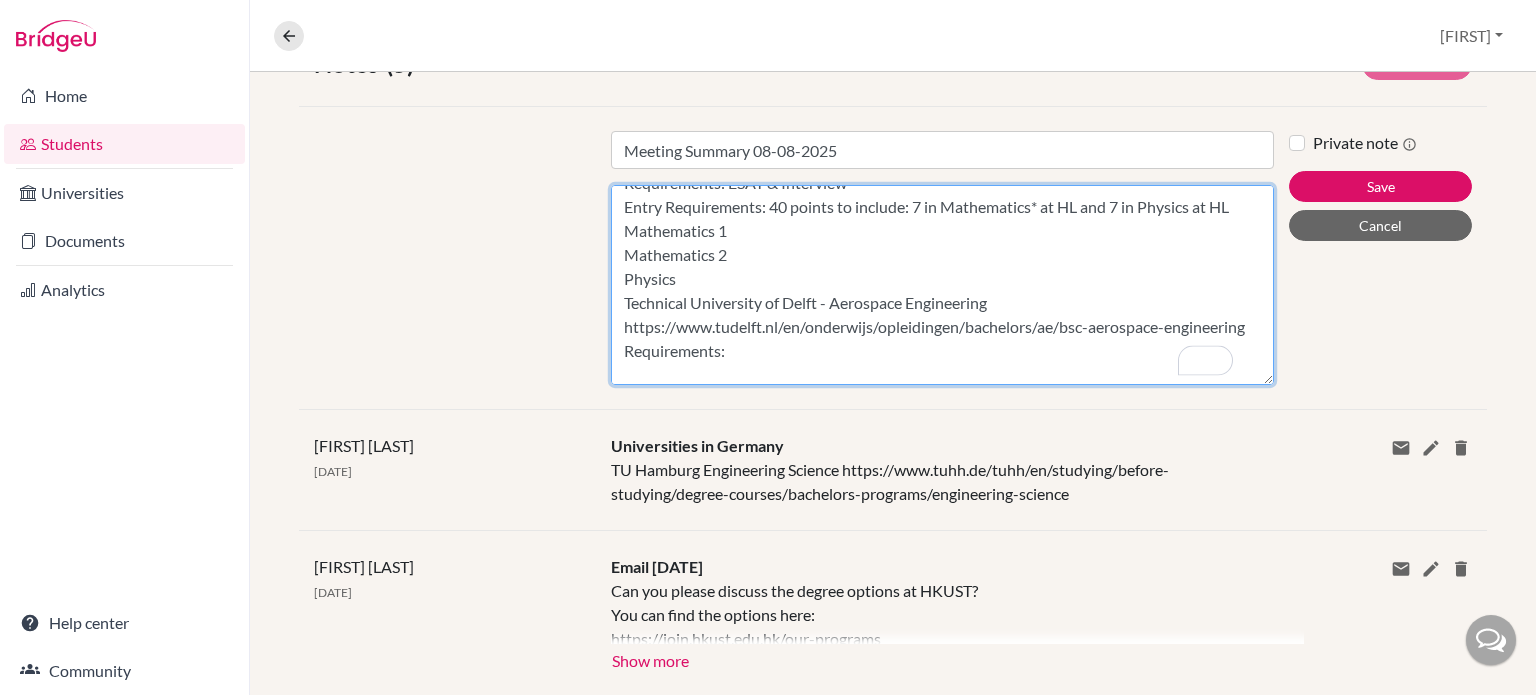 click on "We have finalised the university list for application:
University of Cambridge - Engineering
https://www.undergraduate.study.cam.ac.uk/courses/engineering-ba-hons-meng
Requirements: ESAT & Interview
Entry Requirements: IB: 41-42 points, with 776 at Higher Level
Imperial College - Aeronautical Engineering
https://www.imperial.ac.uk/study/courses/undergraduate/2026/aeronautical-engineering/
Requirements: ESAT & Interview
Entry Requirements: 40 points to include: 7 in Mathematics* at HL and 7 in Physics at HL
Mathematics 1
Mathematics 2
Physics
Technical University of Delft - Aerospace Engineering
https://www.tudelft.nl/en/onderwijs/opleidingen/bachelors/ae/bsc-aerospace-engineering
Requirements:
Technical University of Munich - Aerospace Engineering
Requirements:
Hong Kong University of Science and Technology - Aerospace Engineering
Requirements:" at bounding box center [942, 285] 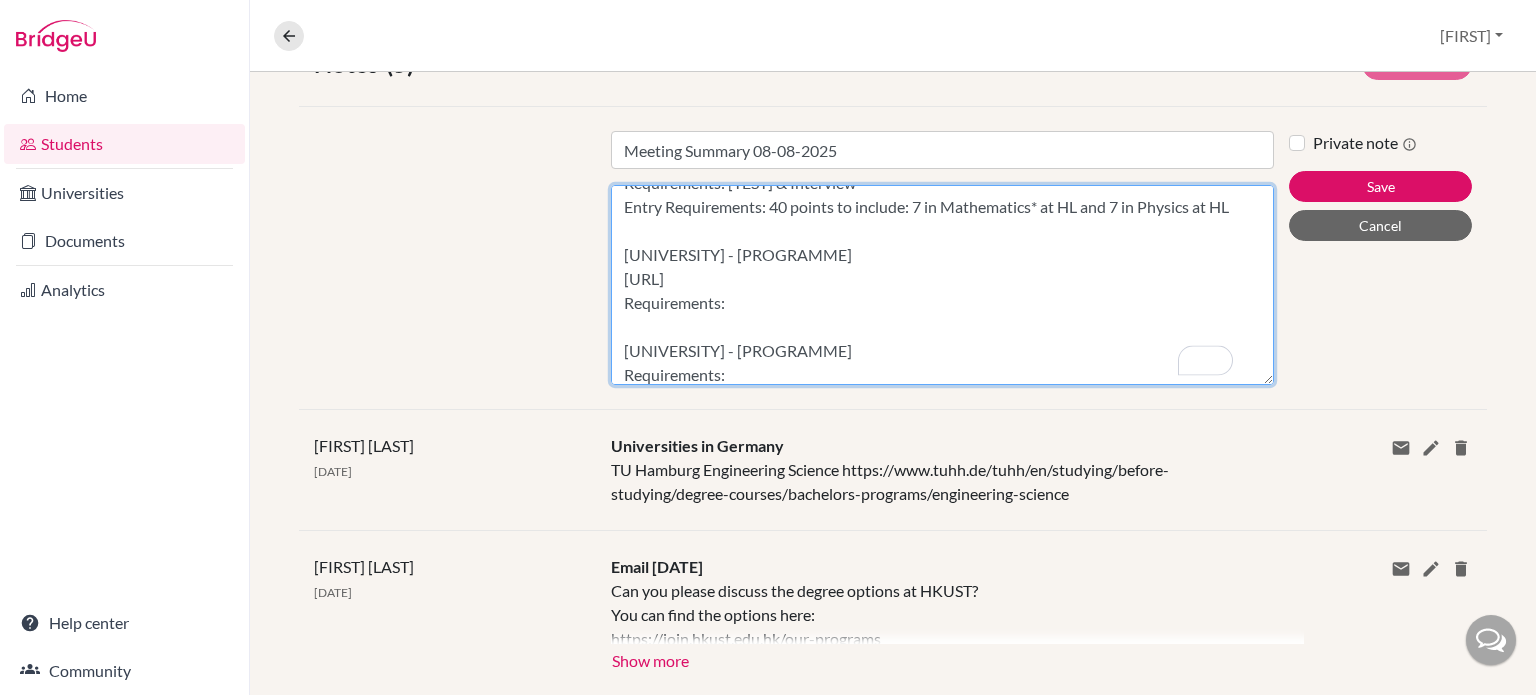 scroll, scrollTop: 137, scrollLeft: 0, axis: vertical 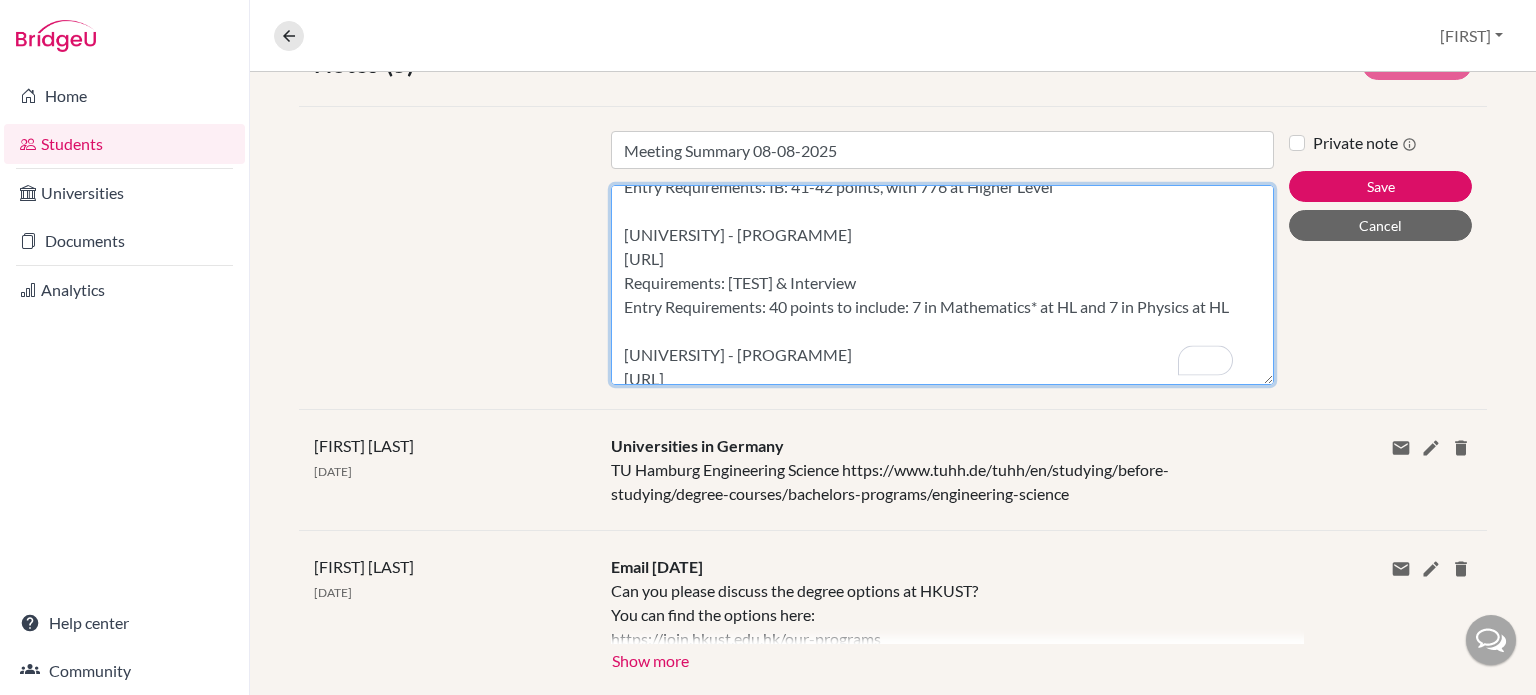 click on "We have finalised the university list for application:
University of [UNIVERSITY] - [PROGRAMME]
[URL]
Requirements: [TEST] & Interview
Entry Requirements: IB: 41-42 points, with 776 at Higher Level
[UNIVERSITY] - [PROGRAMME]
[URL]
Requirements: [TEST] & Interview
Entry Requirements: 40 points to include: 7 in Mathematics* at HL and 7 in Physics at HL
[UNIVERSITY] - [PROGRAMME]
[URL]
Requirements:
[UNIVERSITY] - [PROGRAMME]
Requirements:
[UNIVERSITY] of [UNIVERSITY] - [PROGRAMME]
Requirements:" at bounding box center (942, 285) 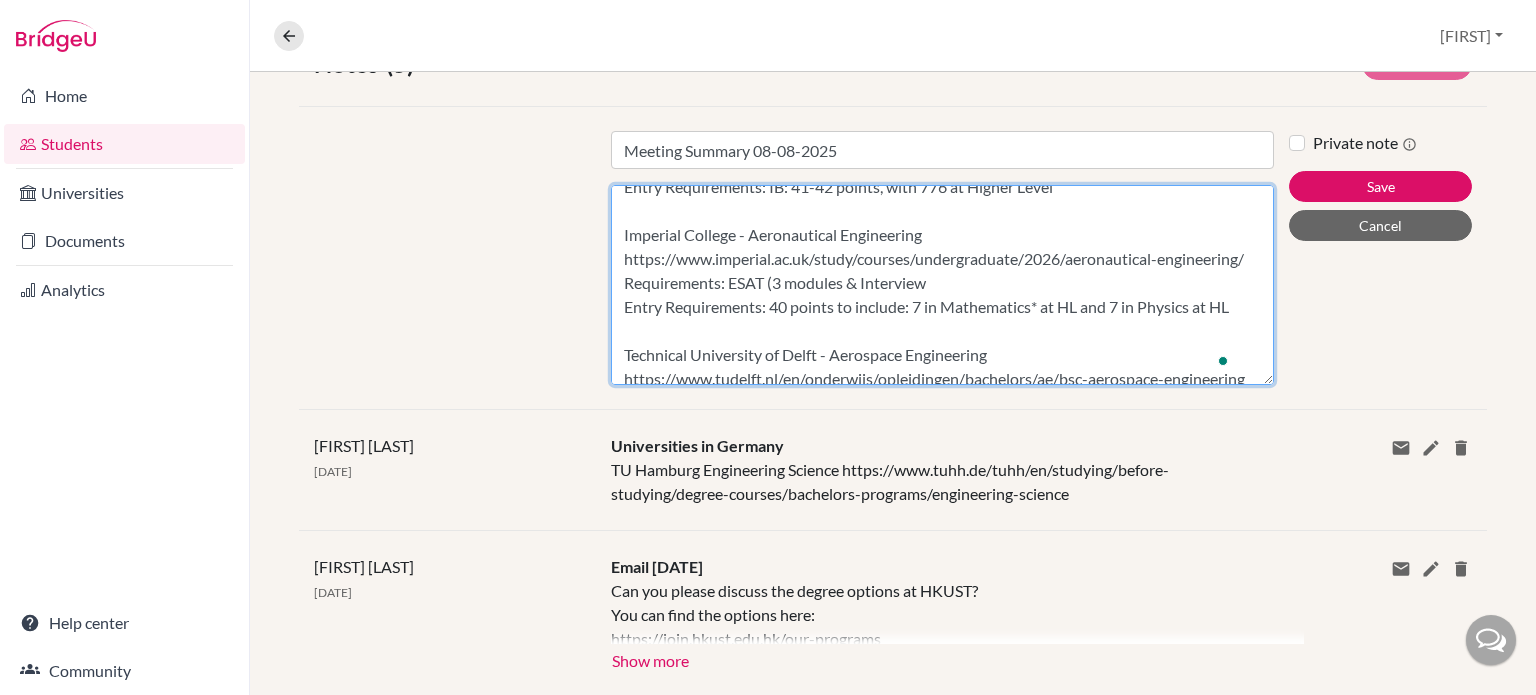 paste on "Mathematics 1
Mathematics 2
Physics" 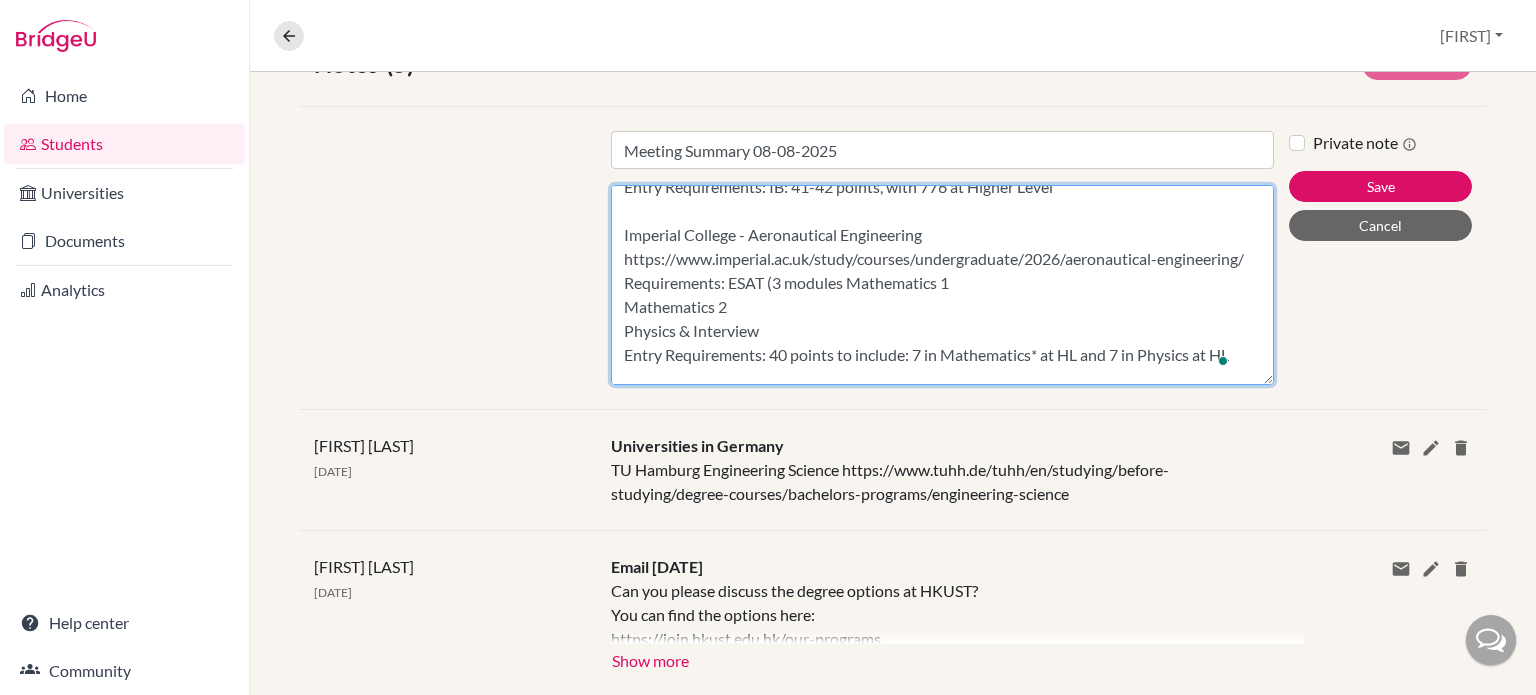 click on "We have finalised the university list for application:
University of Cambridge - Engineering
https://www.undergraduate.study.cam.ac.uk/courses/engineering-ba-hons-meng
Requirements: ESAT & Interview
Entry Requirements: IB: 41-42 points, with 776 at Higher Level
Imperial College - Aeronautical Engineering
https://www.imperial.ac.uk/study/courses/undergraduate/2026/aeronautical-engineering/
Requirements: ESAT (3 modules Mathematics 1
Mathematics 2
Physics & Interview
Entry Requirements: 40 points to include: 7 in Mathematics* at HL and 7 in Physics at HL
Technical University of Delft - Aerospace Engineering
https://www.tudelft.nl/en/onderwijs/opleidingen/bachelors/ae/bsc-aerospace-engineering
Requirements:
Technical University of Munich - Aerospace Engineering
Requirements:
Hong Kong University of Science and Technology - Aerospace Engineering
Requirements:" at bounding box center [942, 285] 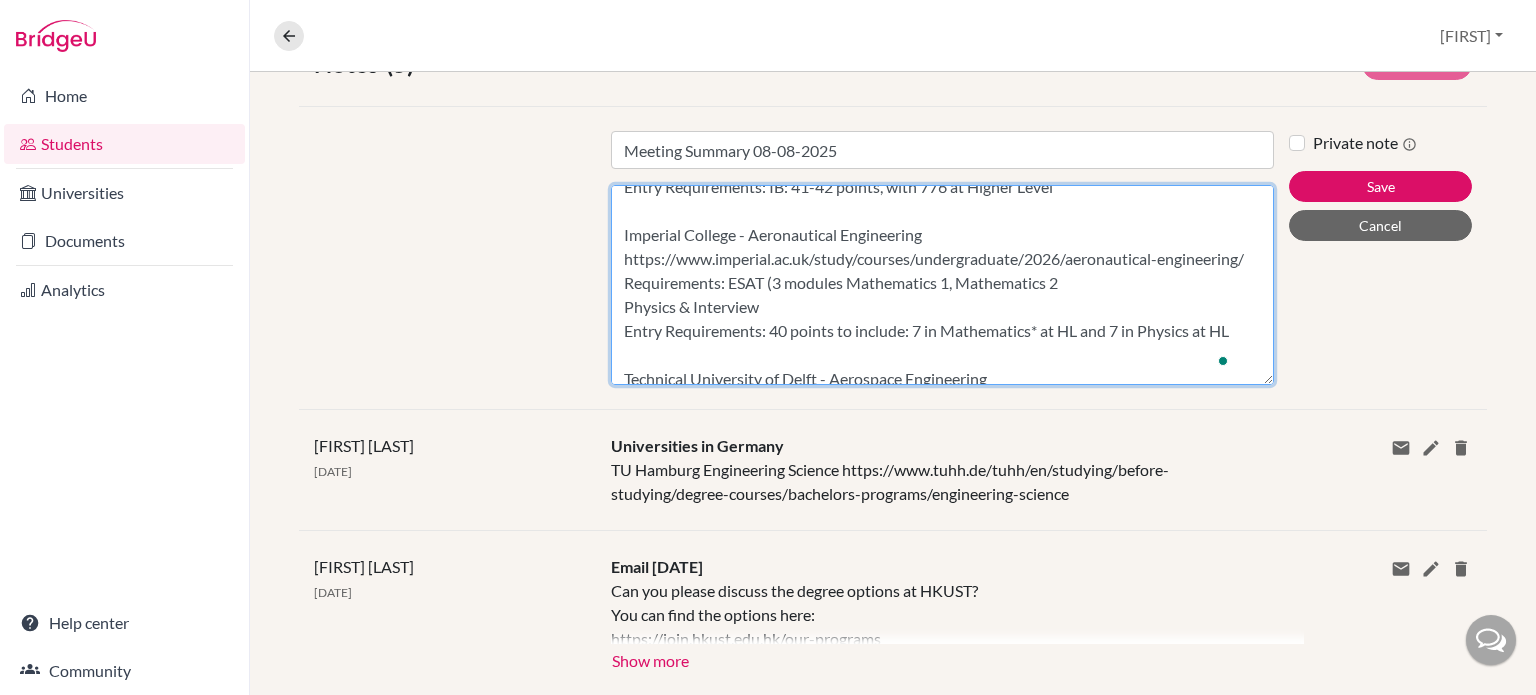 click on "We have finalised the university list for application:
University of [CITY] - Engineering
https://www.undergraduate.study.cam.ac.uk/courses/engineering-ba-hons-meng
Requirements: ESAT & Interview
Entry Requirements: IB: 41-42 points, with 776 at Higher Level
Imperial College - Aeronautical Engineering
https://www.imperial.ac.uk/study/courses/undergraduate/2026/aeronautical-engineering/
Requirements: ESAT (3 modules Mathematics 1, Mathematics 2
Physics & Interview
Entry Requirements: 40 points to include: 7 in Mathematics* at HL and 7 in Physics at HL
Technical University of Delft - Aerospace Engineering
https://www.tudelft.nl/en/onderwijs/opleidingen/bachelors/ae/bsc-aerospace-engineering
Requirements:
Technical University of Munich - Aerospace Engineering
Requirements:
Hong Kong University of Science and Technology - Aerospace Engineering
Requirements:" at bounding box center (942, 285) 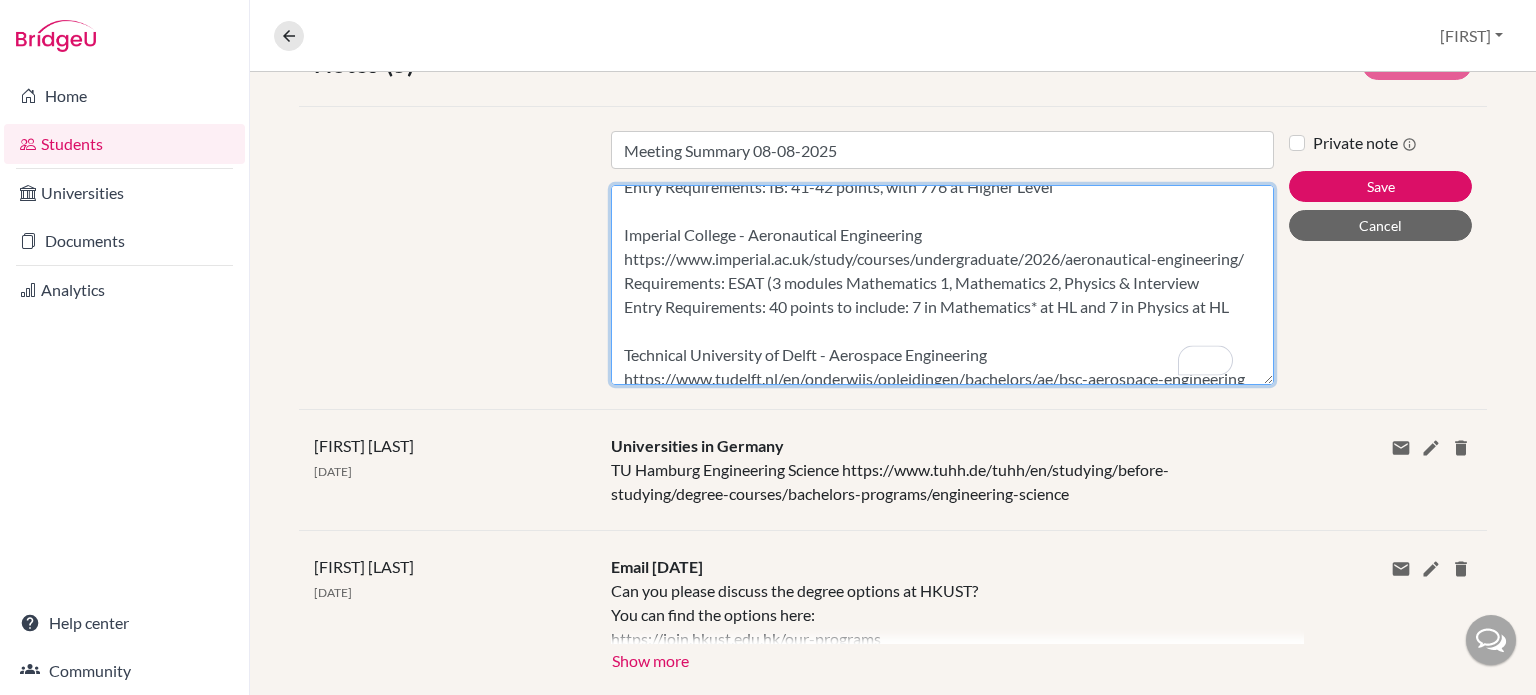 click on "We have finalised the university list for application:
University of [CITY] - Engineering
https://www.undergraduate.study.cam.ac.uk/courses/engineering-ba-hons-meng
Requirements: ESAT & Interview
Entry Requirements: IB: 41-42 points, with 776 at Higher Level
Imperial College - Aeronautical Engineering
https://www.imperial.ac.uk/study/courses/undergraduate/2026/aeronautical-engineering/
Requirements: ESAT (3 modules Mathematics 1, Mathematics 2, Physics & Interview
Entry Requirements: 40 points to include: 7 in Mathematics* at HL and 7 in Physics at HL
Technical University of Delft - Aerospace Engineering
https://www.tudelft.nl/en/onderwijs/opleidingen/bachelors/ae/bsc-aerospace-engineering
Requirements:
Technical University of Munich - Aerospace Engineering
Requirements:
Hong Kong University of Science and Technology - Aerospace Engineering
Requirements:" at bounding box center [942, 285] 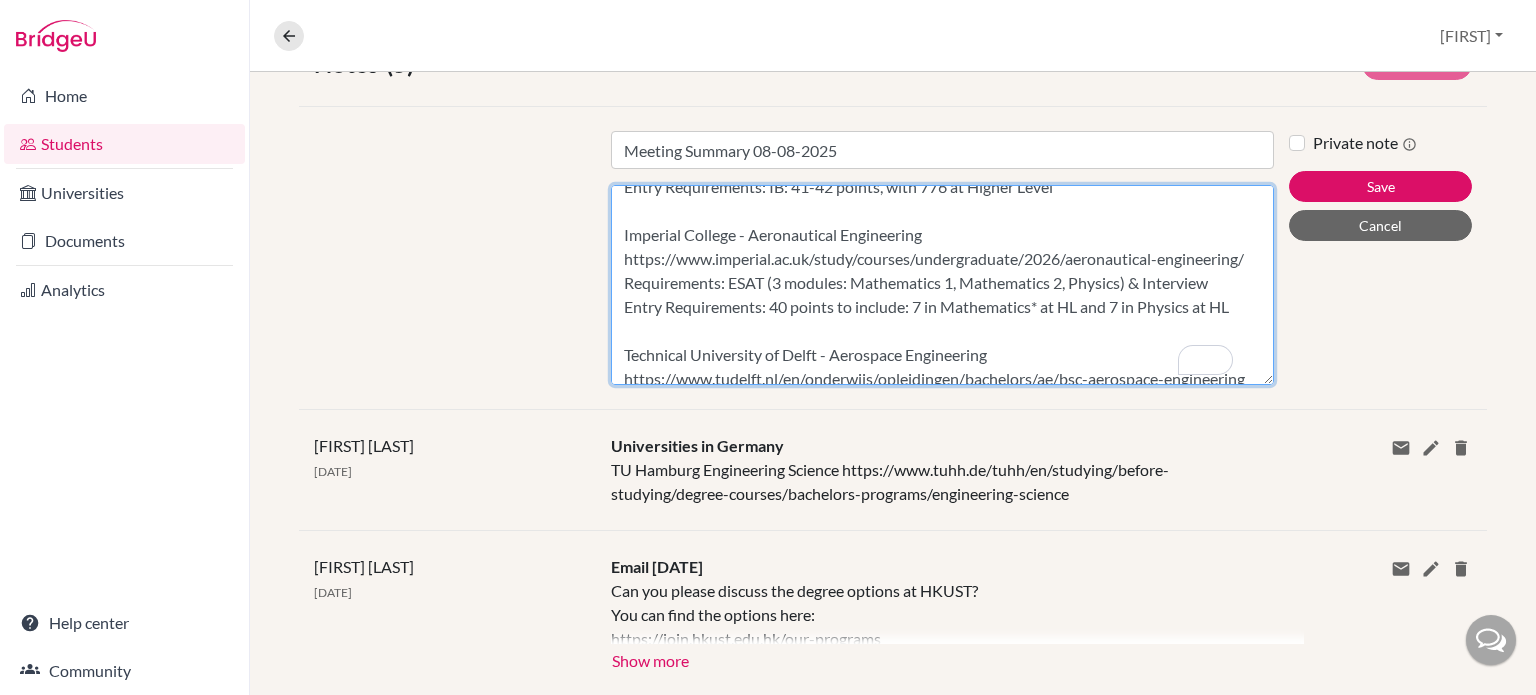 drag, startPoint x: 765, startPoint y: 303, endPoint x: 1130, endPoint y: 297, distance: 365.04932 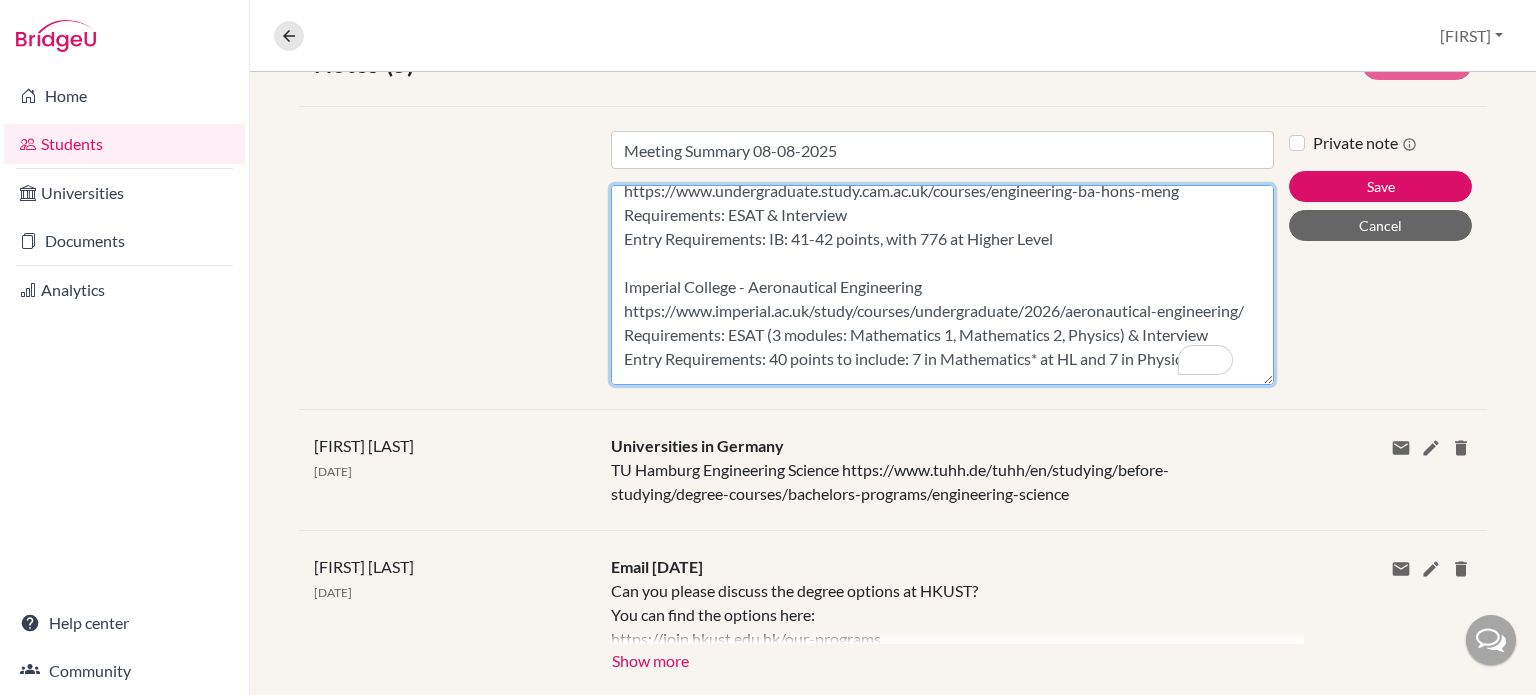 scroll, scrollTop: 85, scrollLeft: 0, axis: vertical 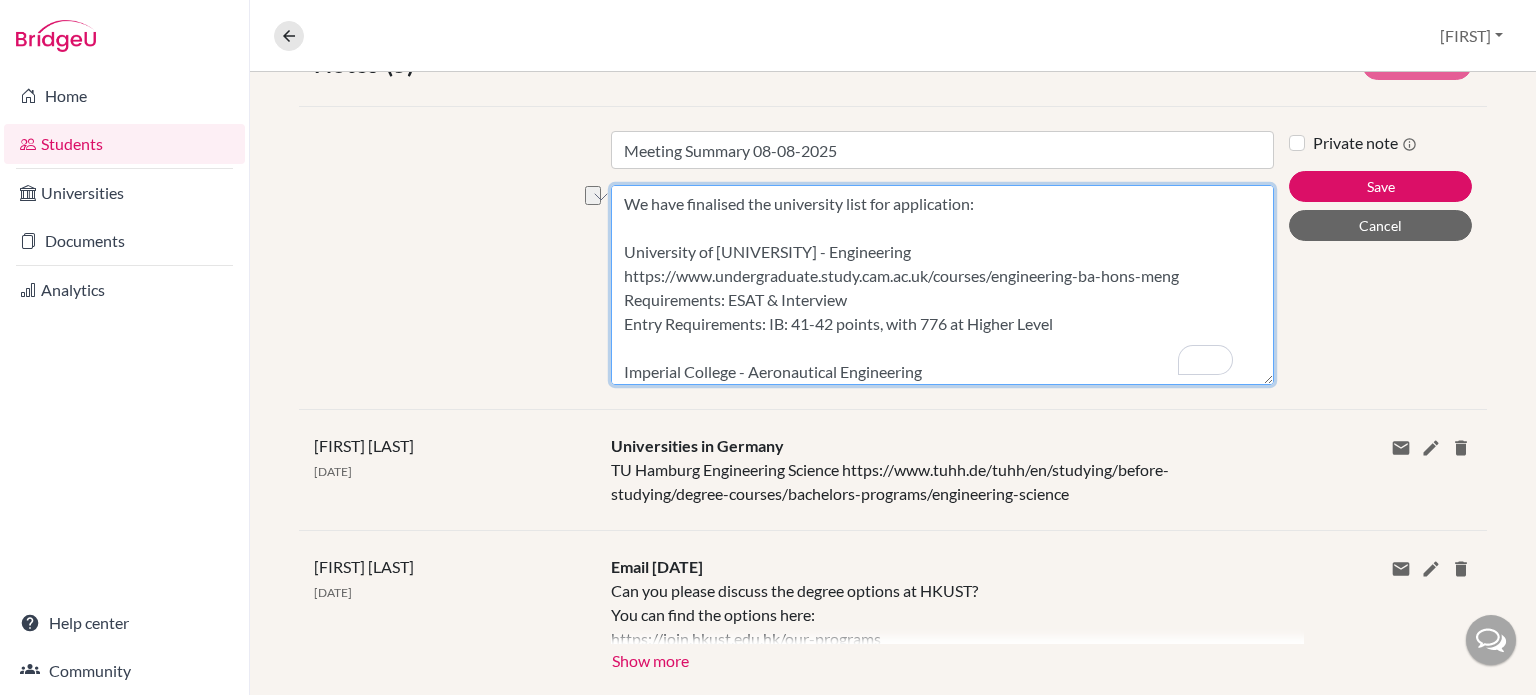 click on "We have finalised the university list for application:
University of [UNIVERSITY] - Engineering
https://www.undergraduate.study.cam.ac.uk/courses/engineering-ba-hons-meng
Requirements: ESAT & Interview
Entry Requirements: IB: 41-42 points, with 776 at Higher Level
Imperial College - Aeronautical Engineering
https://www.imperial.ac.uk/study/courses/undergraduate/2026/aeronautical-engineering/
Requirements: ESAT (3 modules: Mathematics 1, Mathematics 2, Physics) & Interview
Entry Requirements: 40 points to include: 7 in Mathematics* at HL and 7 in Physics at HL
Technical University of Delft - Aerospace Engineering
https://www.tudelft.nl/en/onderwijs/opleidingen/bachelors/ae/bsc-aerospace-engineering
Requirements:
Technical University of Munich - Aerospace Engineering
Requirements:
Hong Kong University of Science and Technology - Aerospace Engineering
Requirements:" at bounding box center [942, 285] 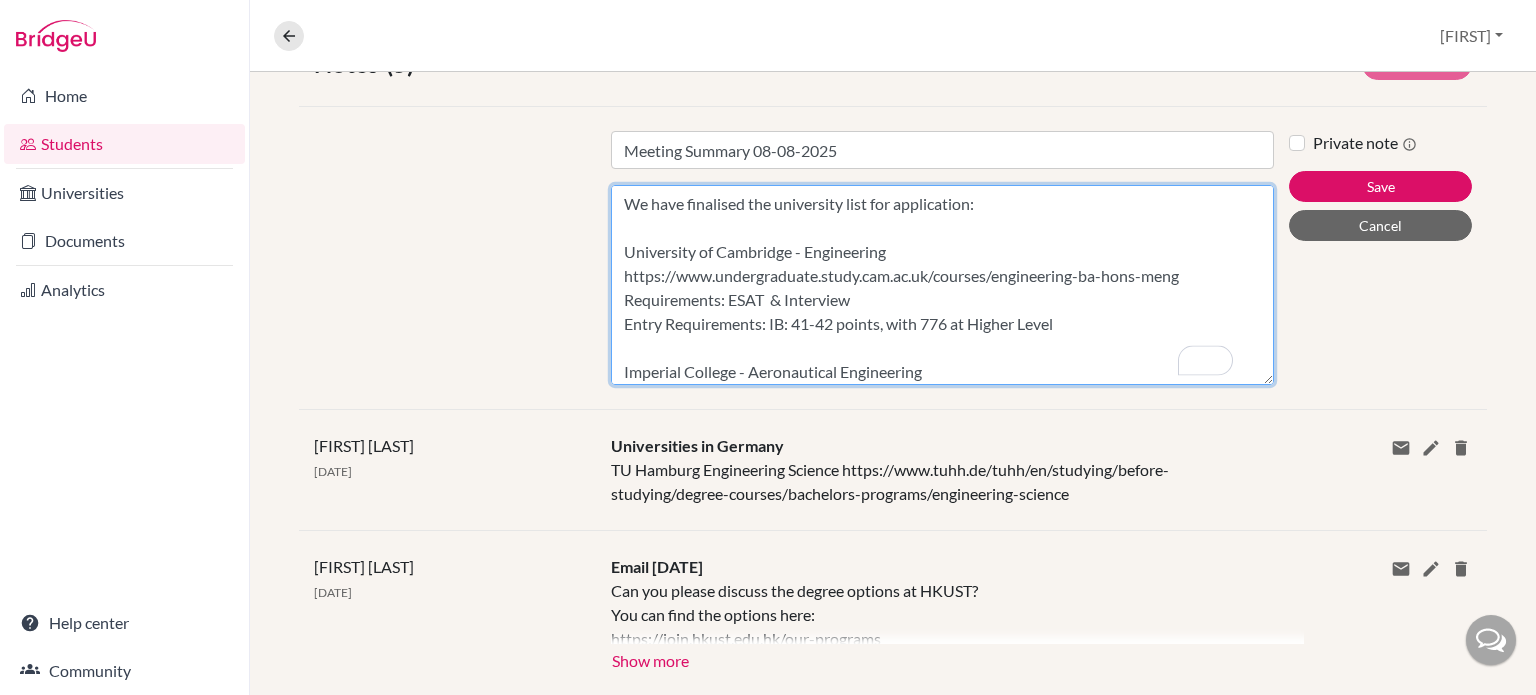 paste on "(3 modules: Mathematics 1, Mathematics 2, Physics)" 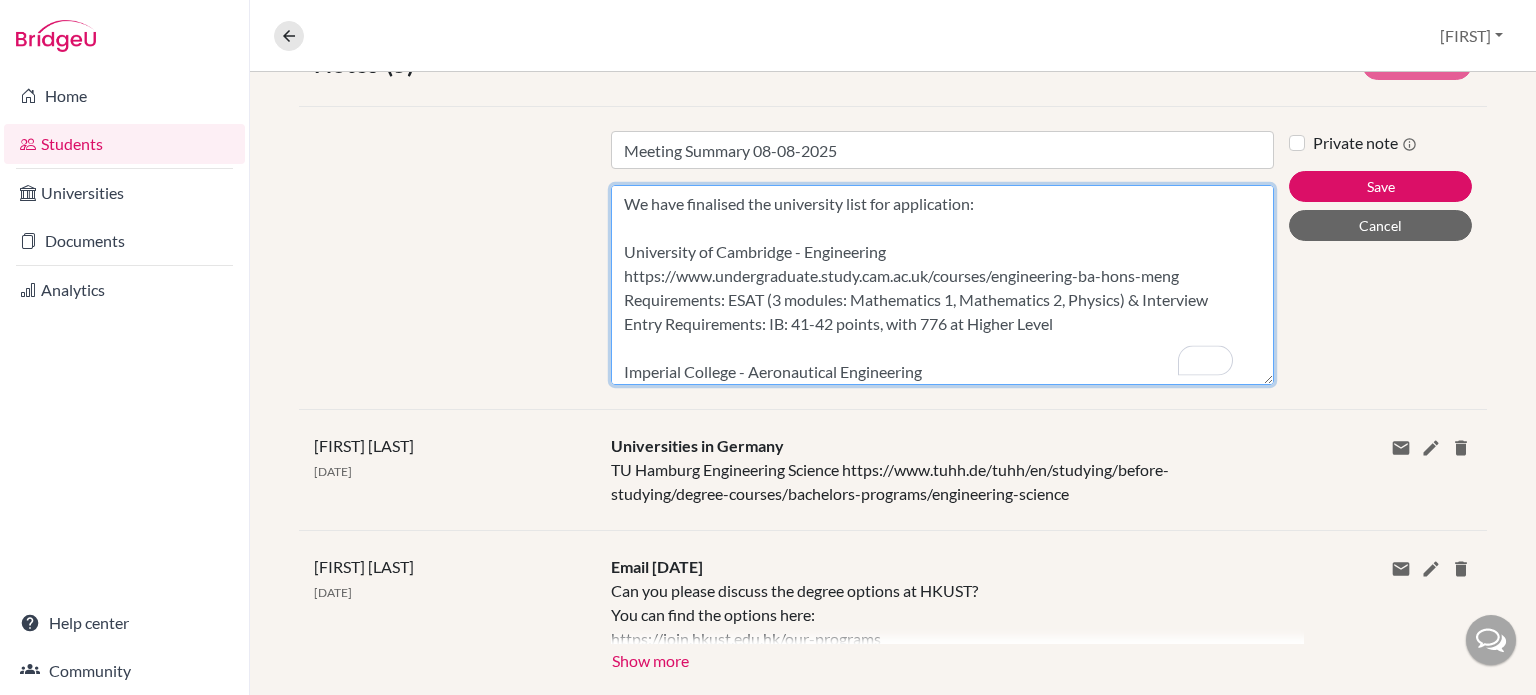 scroll, scrollTop: 42, scrollLeft: 0, axis: vertical 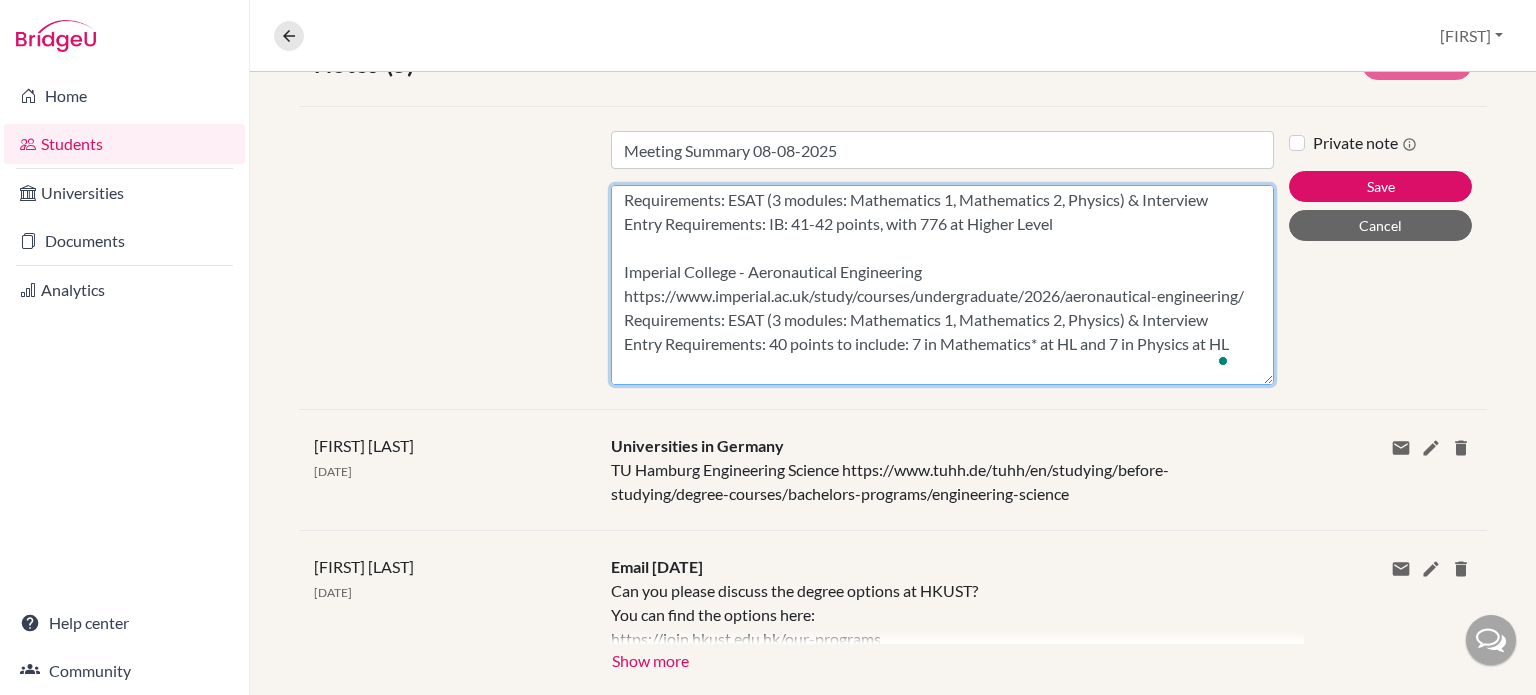 drag, startPoint x: 1252, startPoint y: 381, endPoint x: 1239, endPoint y: 478, distance: 97.867256 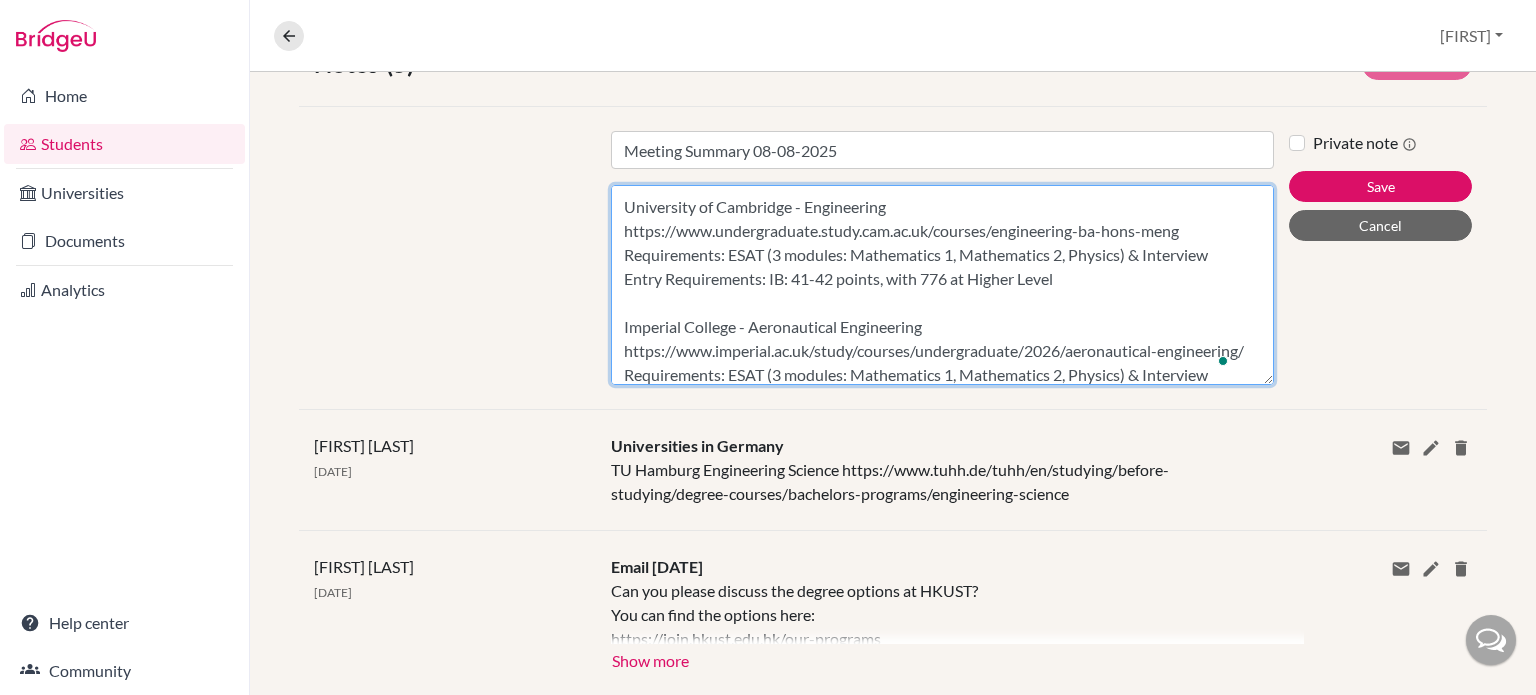 scroll, scrollTop: 0, scrollLeft: 0, axis: both 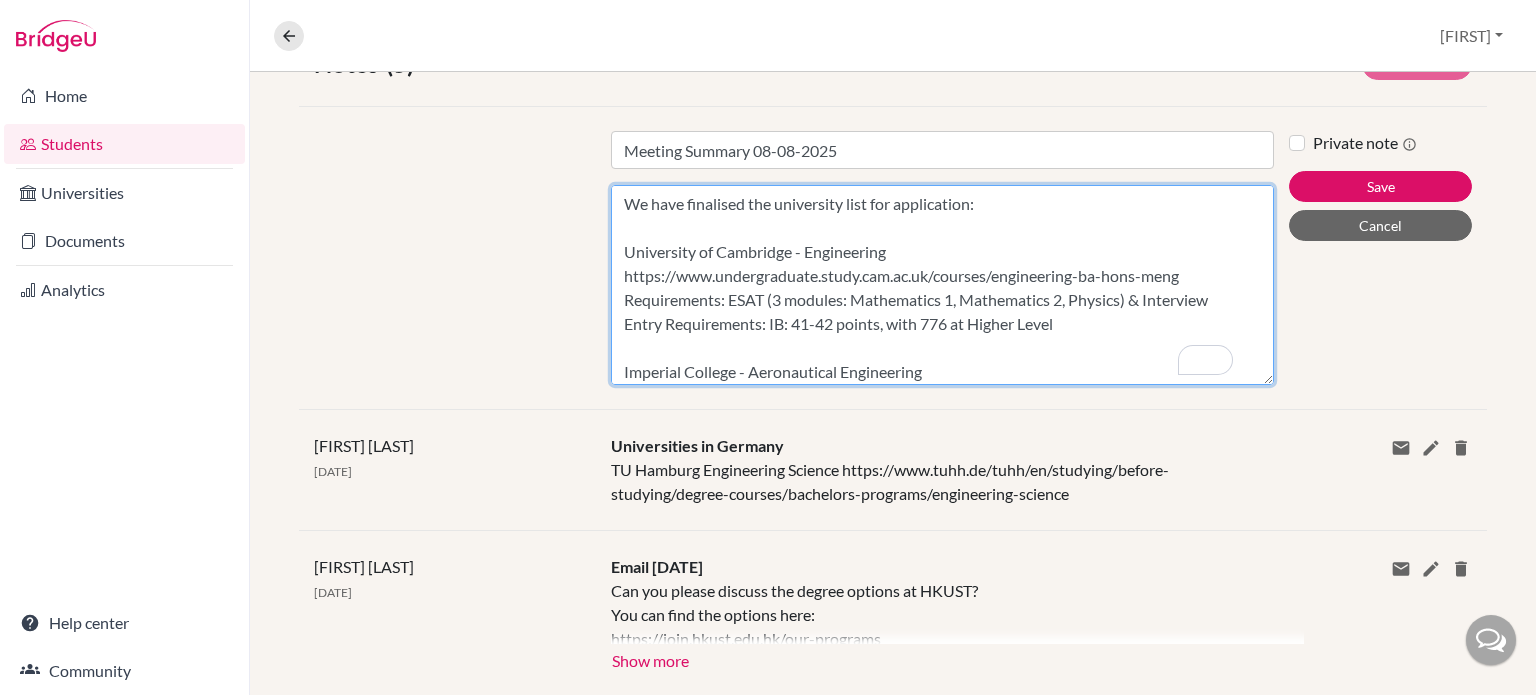 click on "We have finalised the university list for application:
University of Cambridge - Engineering
https://www.undergraduate.study.cam.ac.uk/courses/engineering-ba-hons-meng
Requirements: ESAT (3 modules: Mathematics 1, Mathematics 2, Physics) & Interview
Entry Requirements: IB: 41-42 points, with 776 at Higher Level
Imperial College - Aeronautical Engineering
https://www.imperial.ac.uk/study/courses/undergraduate/2026/aeronautical-engineering/
Requirements: ESAT (3 modules: Mathematics 1, Mathematics 2, Physics) & Interview
Entry Requirements: 40 points to include: 7 in Mathematics* at HL and 7 in Physics at HL
Technical University of Delft - Aerospace Engineering
https://www.tudelft.nl/en/onderwijs/opleidingen/bachelors/ae/bsc-aerospace-engineering
Requirements:
Technical University of Munich - Aerospace Engineering
Requirements:
Hong Kong University of Science and Technology - Aerospace Engineering
Requirements:" at bounding box center (942, 285) 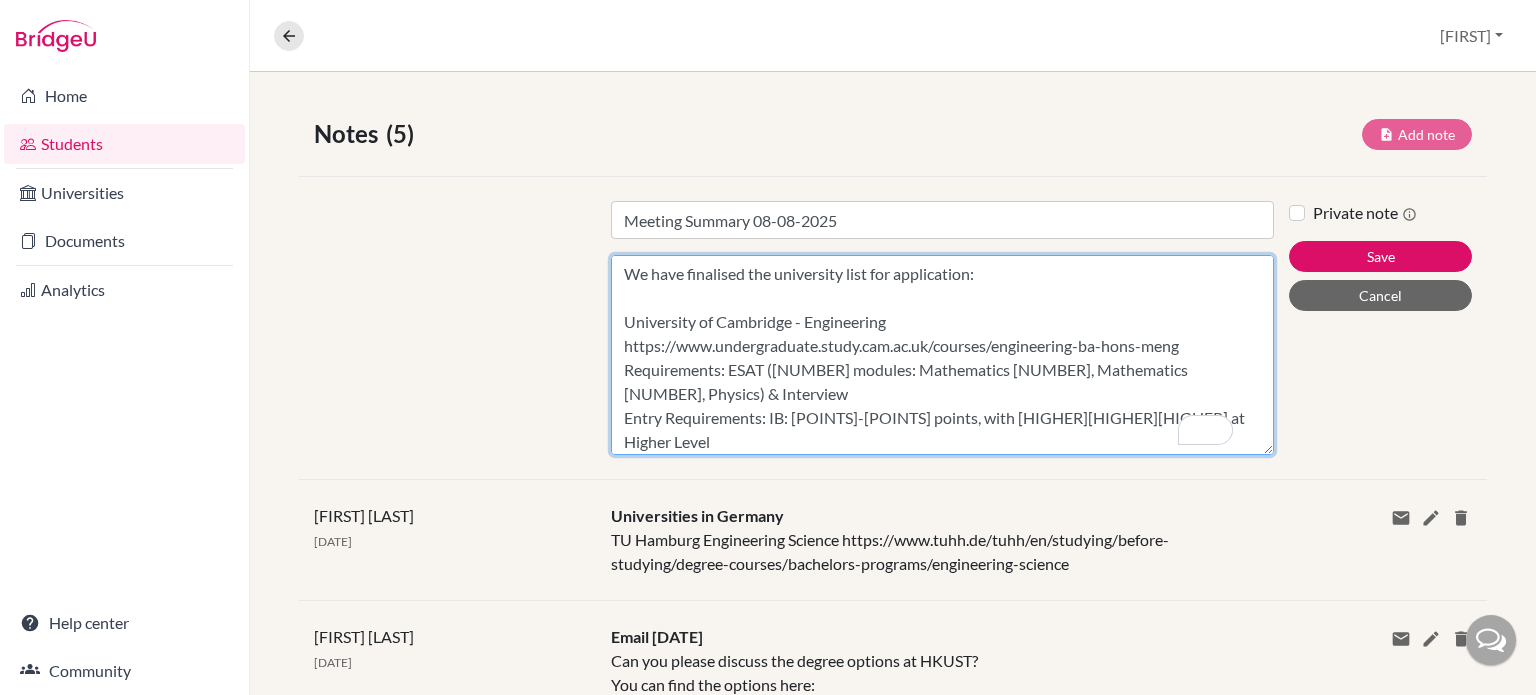 scroll, scrollTop: 300, scrollLeft: 0, axis: vertical 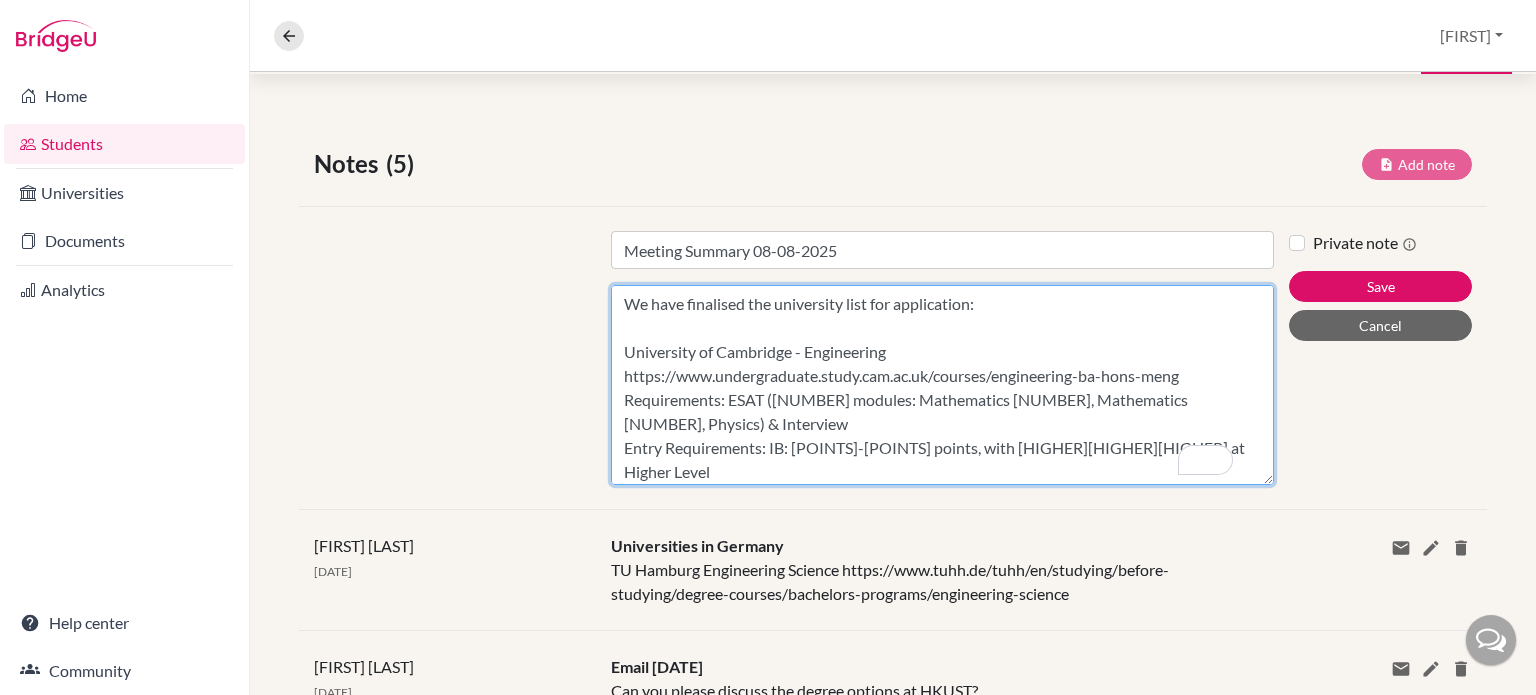 click on "We have finalised the university list for application:
University of Cambridge - Engineering
https://www.undergraduate.study.cam.ac.uk/courses/engineering-ba-hons-meng
Requirements: ESAT ([NUMBER] modules: Mathematics [NUMBER], Mathematics [NUMBER], Physics) & Interview
Entry Requirements: IB: [POINTS]-[POINTS] points, with [HIGHER][HIGHER][HIGHER] at Higher Level
You need to complete ESAT in [MONTH]!
Imperial College - Aeronautical Engineering
https://www.imperial.ac.uk/study/courses/undergraduate/2026/aeronautical-engineering/
Requirements: ESAT ([NUMBER] modules: Mathematics [NUMBER], Mathematics [NUMBER], Physics) & Interview
Entry Requirements: [POINTS] points to include: [HIGHER] in Mathematics* at HL and [HIGHER] in Physics at HL
Technical University of Delft - Aerospace Engineering
https://www.tudelft.nl/en/onderwijs/opleidingen/bachelors/ae/bsc-aerospace-engineering
Requirements:
Technical University of Munich - Aerospace Engineering
Requirements:
Hong Kong University of Science and Technology - Aerospace Engineering
Requirements:" at bounding box center (942, 385) 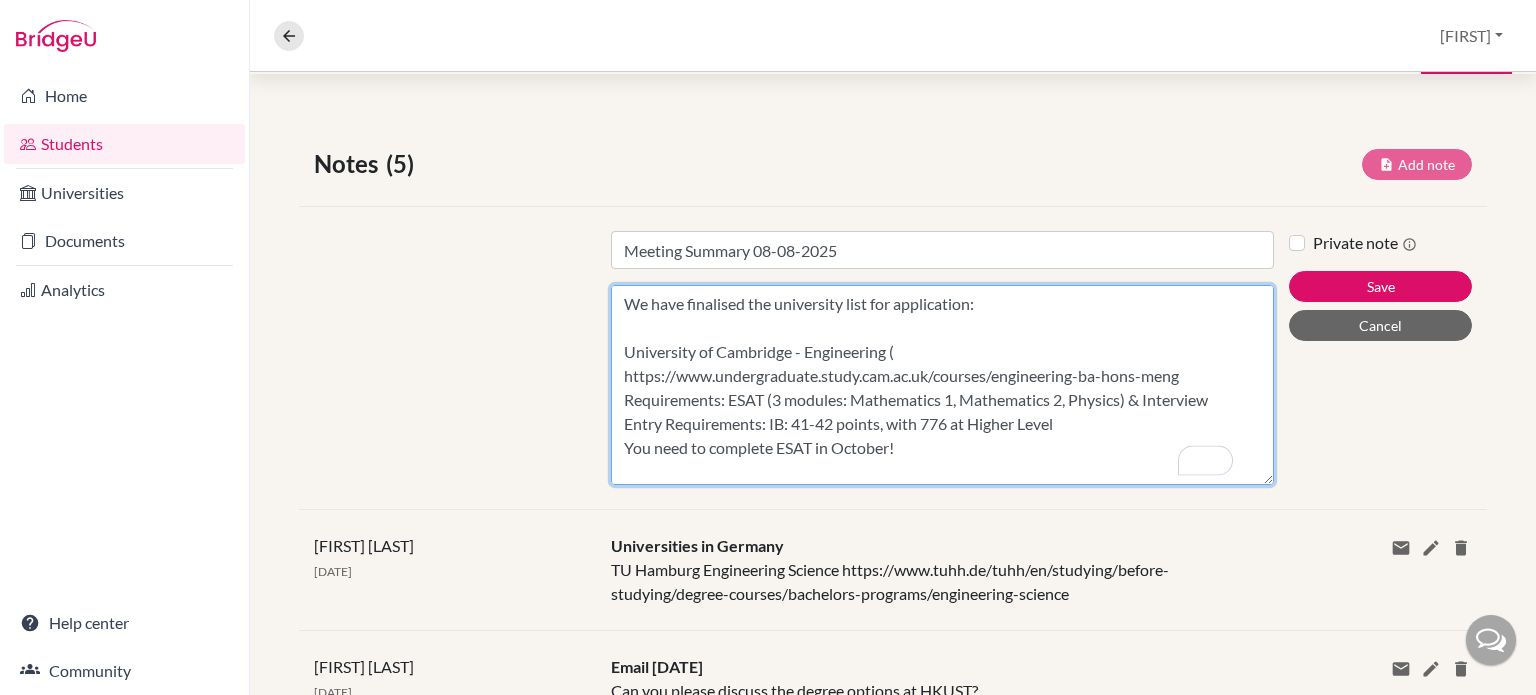 paste on "Aerospace and Aerothermal Engineering" 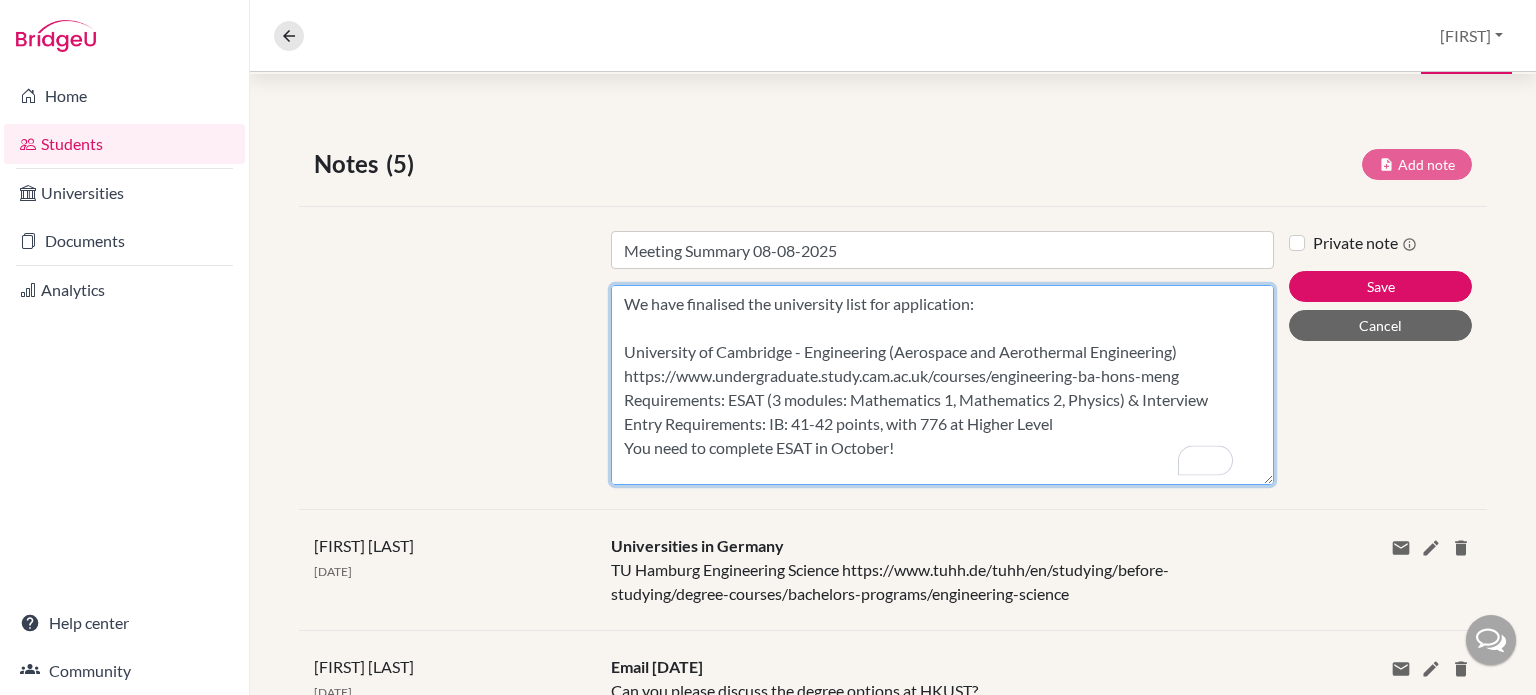 click on "We have finalised the university list for application:
University of Cambridge - Engineering (Aerospace and Aerothermal Engineering)
https://www.undergraduate.study.cam.ac.uk/courses/engineering-ba-hons-meng
Requirements: ESAT (3 modules: Mathematics 1, Mathematics 2, Physics) & Interview
Entry Requirements: IB: 41-42 points, with 776 at Higher Level
You need to complete ESAT in October!
Imperial College - Aeronautical Engineering
https://www.imperial.ac.uk/study/courses/undergraduate/2026/aeronautical-engineering/
Requirements: ESAT (3 modules: Mathematics 1, Mathematics 2, Physics) & Interview
Entry Requirements: 40 points to include: 7 in Mathematics* at HL and 7 in Physics at HL
Technical University of Delft - Aerospace Engineering
https://www.tudelft.nl/en/onderwijs/opleidingen/bachelors/ae/bsc-aerospace-engineering
Requirements:
Technical University of Munich - Aerospace Engineering
Requirements:
Hong Kong University of Science and Technology - Aerospace Engineering
Requirements:" at bounding box center (942, 385) 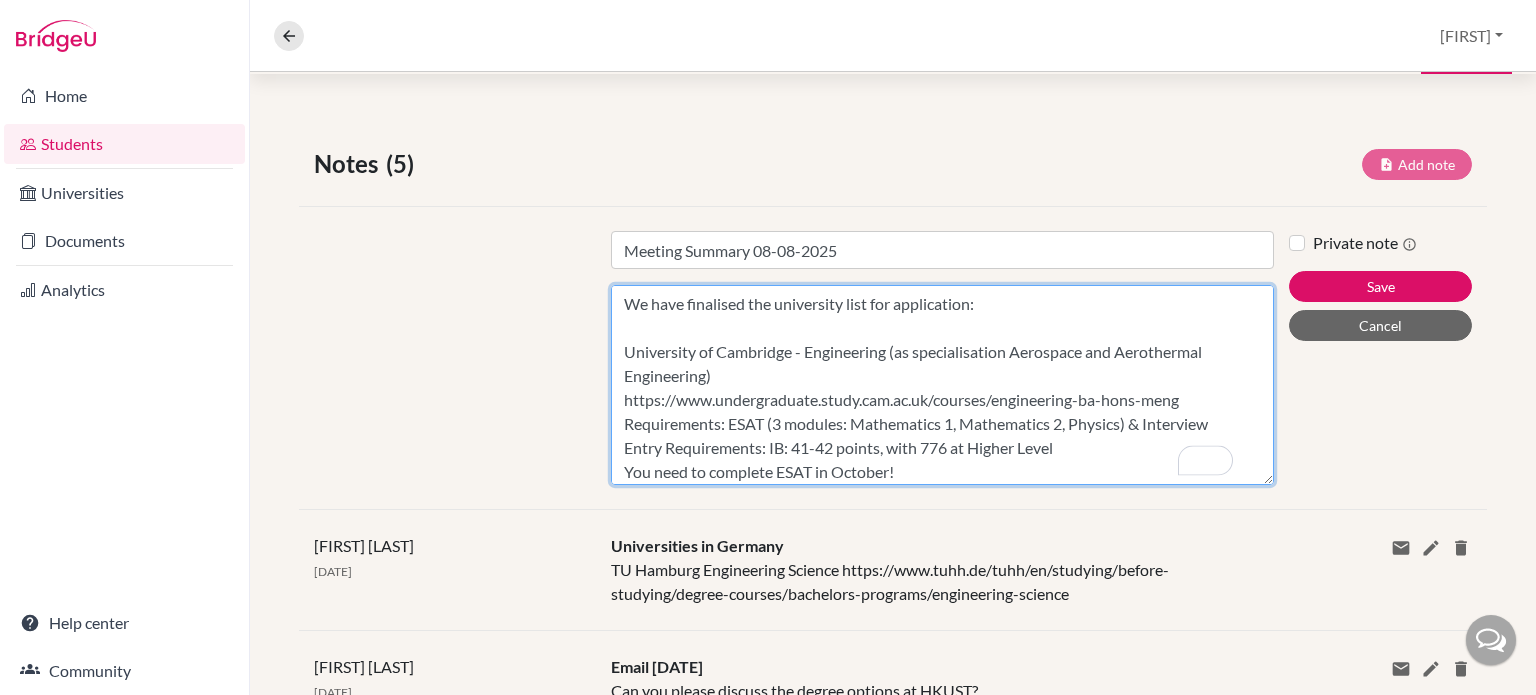 click on "We have finalised the university list for application:
University of Cambridge - Engineering (as specialisation Aerospace and Aerothermal Engineering)
https://www.undergraduate.study.cam.ac.uk/courses/engineering-ba-hons-meng
Requirements: ESAT (3 modules: Mathematics 1, Mathematics 2, Physics) & Interview
Entry Requirements: IB: 41-42 points, with 776 at Higher Level
You need to complete ESAT in October!
Imperial College - Aeronautical Engineering
https://www.imperial.ac.uk/study/courses/undergraduate/2026/aeronautical-engineering/
Requirements: ESAT (3 modules: Mathematics 1, Mathematics 2, Physics) & Interview
Entry Requirements: 40 points to include: 7 in Mathematics* at HL and 7 in Physics at HL
Technical University of Delft - Aerospace Engineering
https://www.tudelft.nl/en/onderwijs/opleidingen/bachelors/ae/bsc-aerospace-engineering
Requirements:
Technical University of Munich - Aerospace Engineering
Requirements:
Hong Kong University of Science and Technology - Aerospace Engineering
Requirements:" at bounding box center [942, 385] 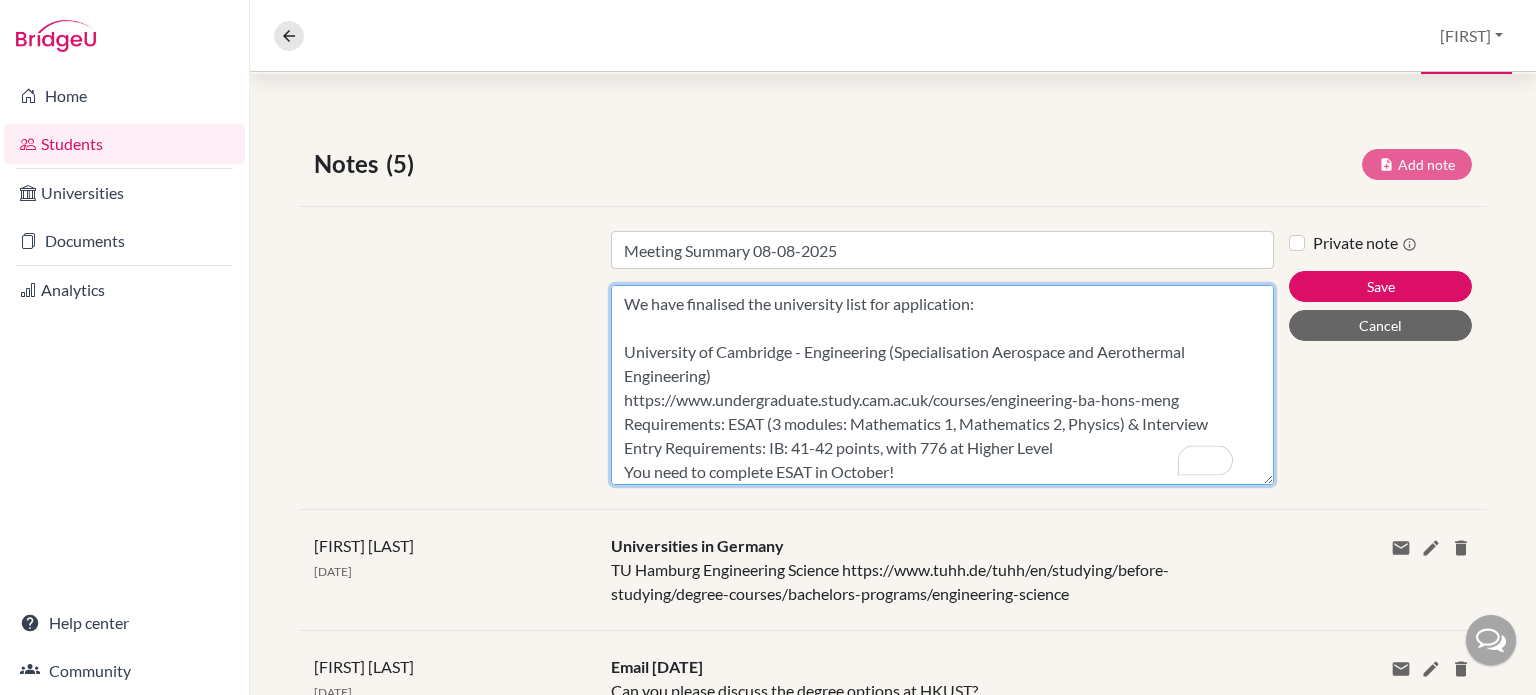click on "We have finalised the university list for application:
University of Cambridge - Engineering (Specialisation Aerospace and Aerothermal Engineering)
https://www.undergraduate.study.cam.ac.uk/courses/engineering-ba-hons-meng
Requirements: ESAT (3 modules: Mathematics 1, Mathematics 2, Physics) & Interview
Entry Requirements: IB: 41-42 points, with 776 at Higher Level
You need to complete ESAT in October!
Imperial College - Aeronautical Engineering
https://www.imperial.ac.uk/study/courses/undergraduate/2026/aeronautical-engineering/
Requirements: ESAT (3 modules: Mathematics 1, Mathematics 2, Physics) & Interview
Entry Requirements: 40 points to include: 7 in Mathematics* at HL and 7 in Physics at HL
Technical University of Delft - Aerospace Engineering
https://www.tudelft.nl/en/onderwijs/opleidingen/bachelors/ae/bsc-aerospace-engineering
Requirements:
Technical University of Munich - Aerospace Engineering
Requirements:
Hong Kong University of Science and Technology - Aerospace Engineering
Requirements:" at bounding box center [942, 385] 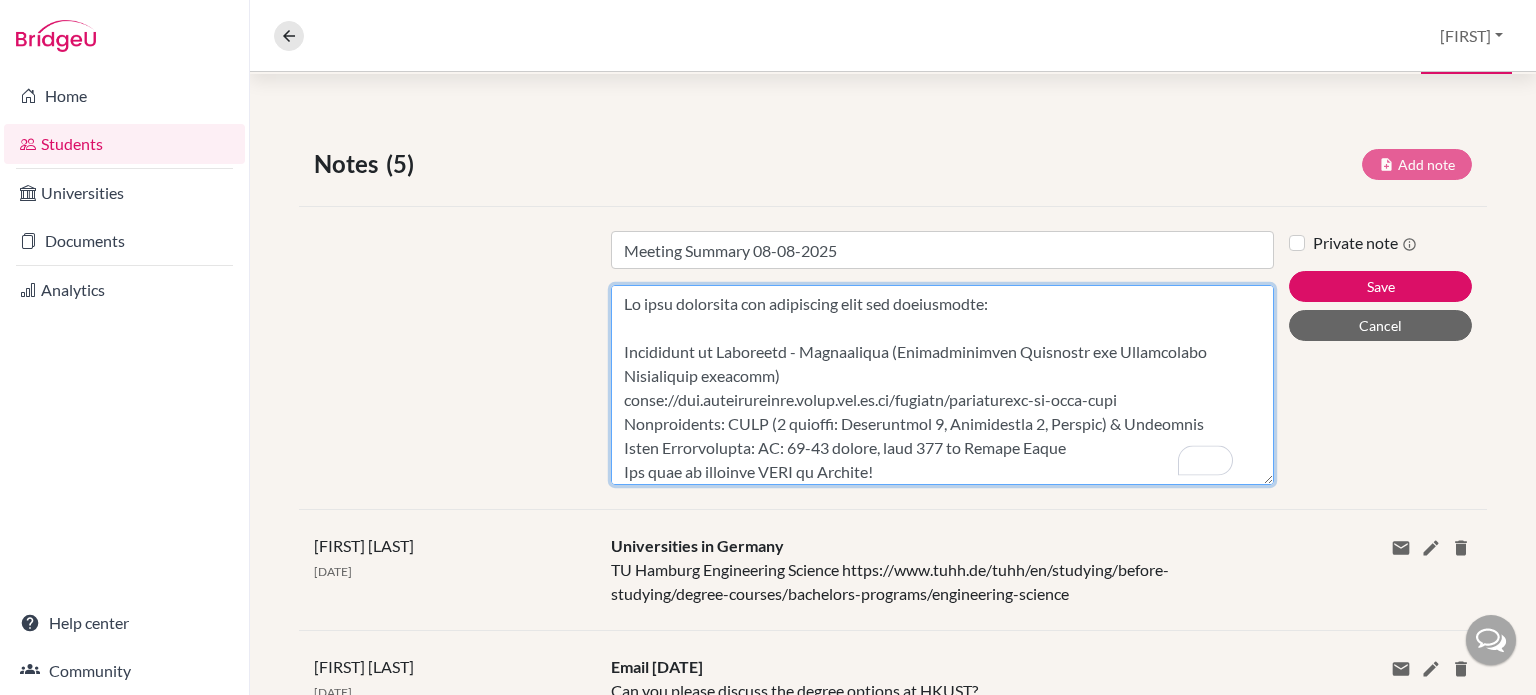 click on "Content" at bounding box center [942, 385] 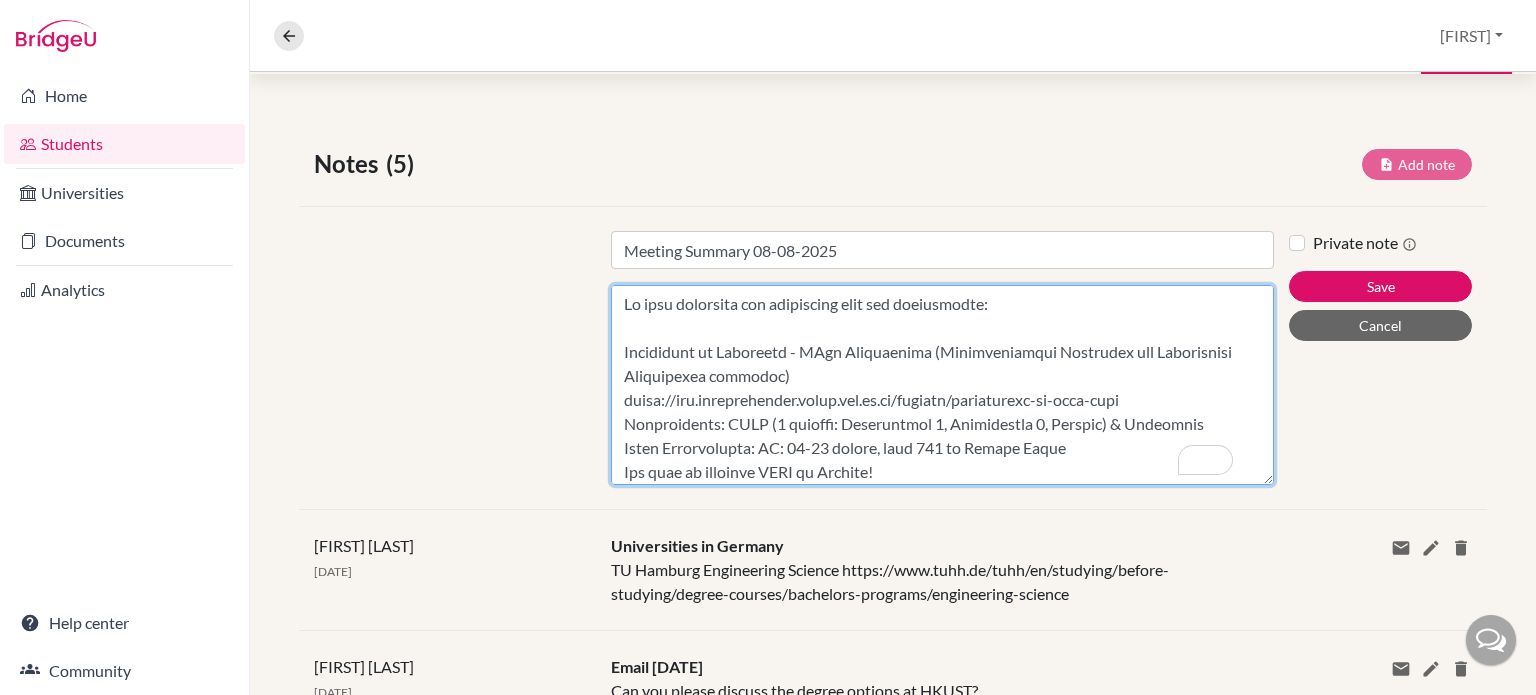 click on "Content" at bounding box center (942, 385) 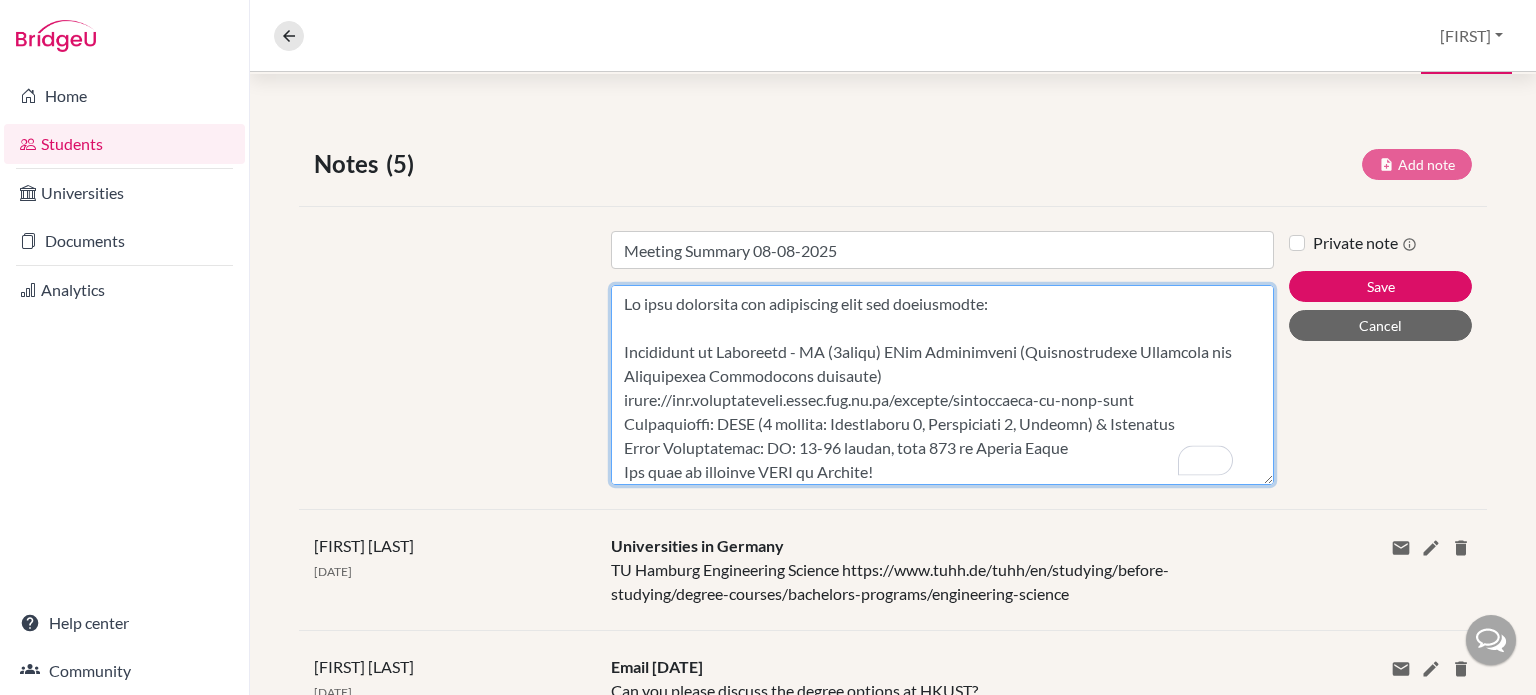 click on "Content" at bounding box center (942, 385) 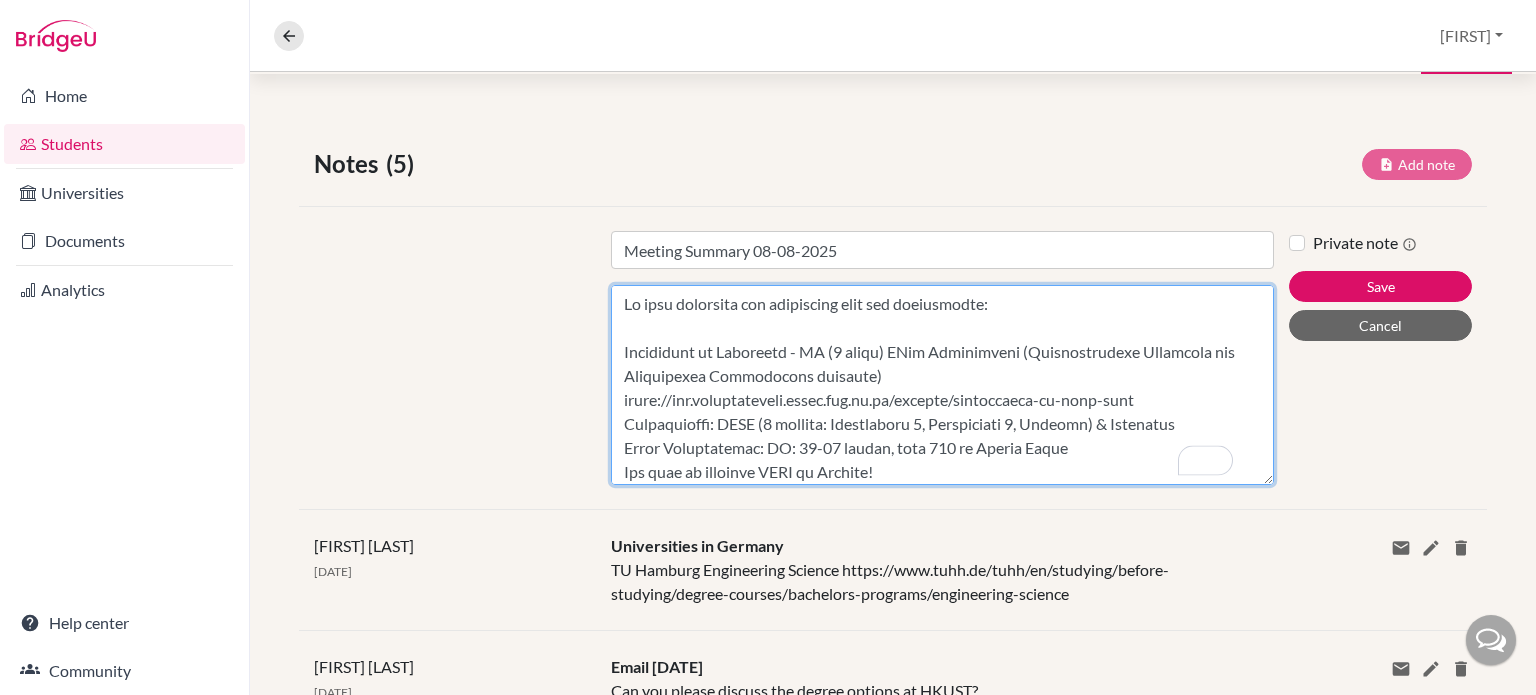 click on "Content" at bounding box center (942, 385) 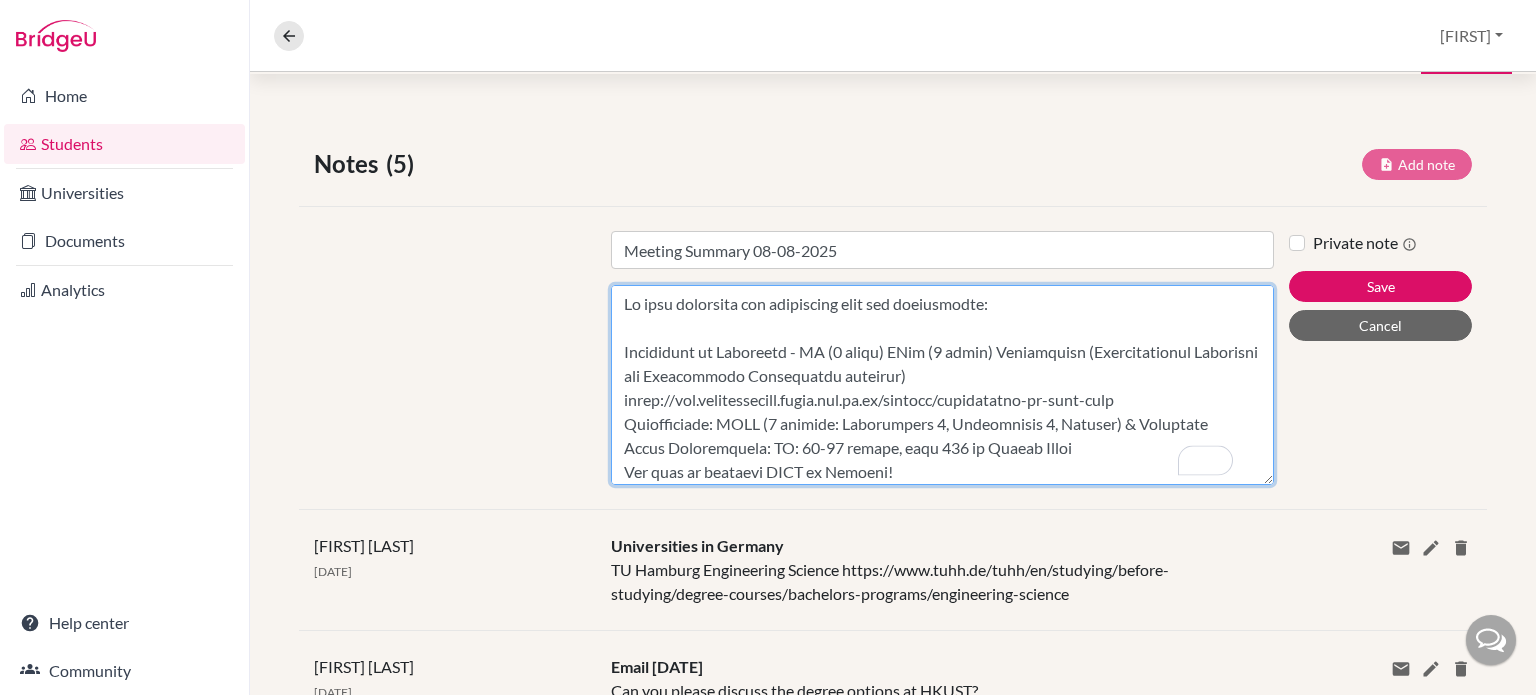 click on "Content" at bounding box center (942, 385) 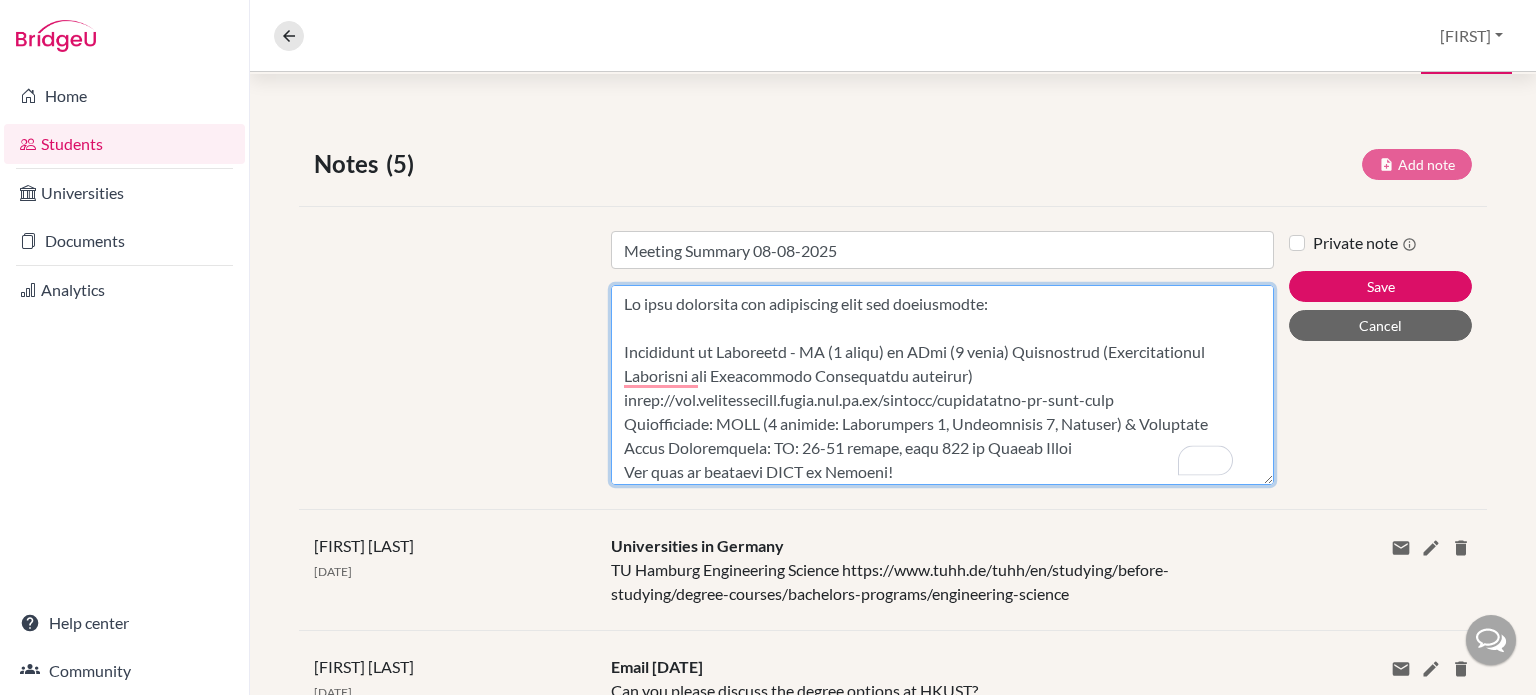 scroll, scrollTop: 72, scrollLeft: 0, axis: vertical 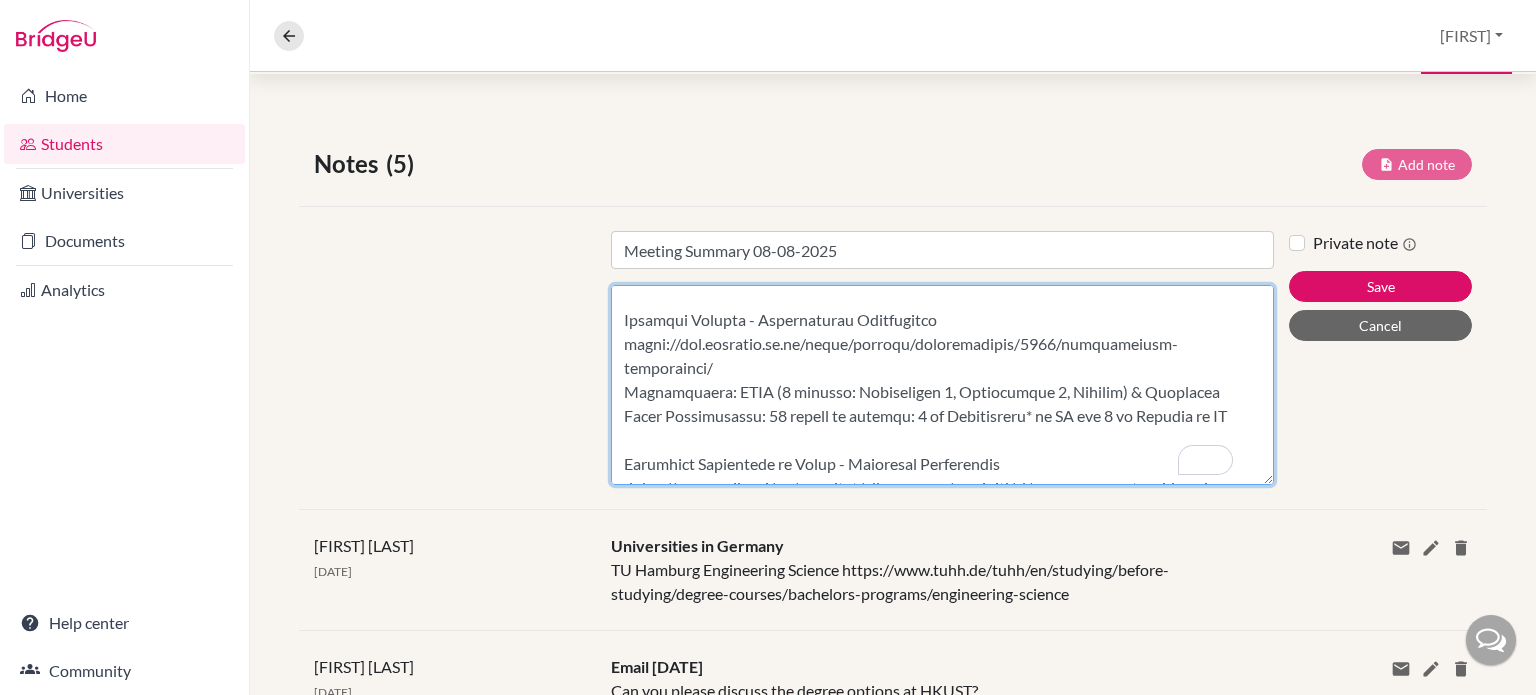 click on "Content" at bounding box center (942, 385) 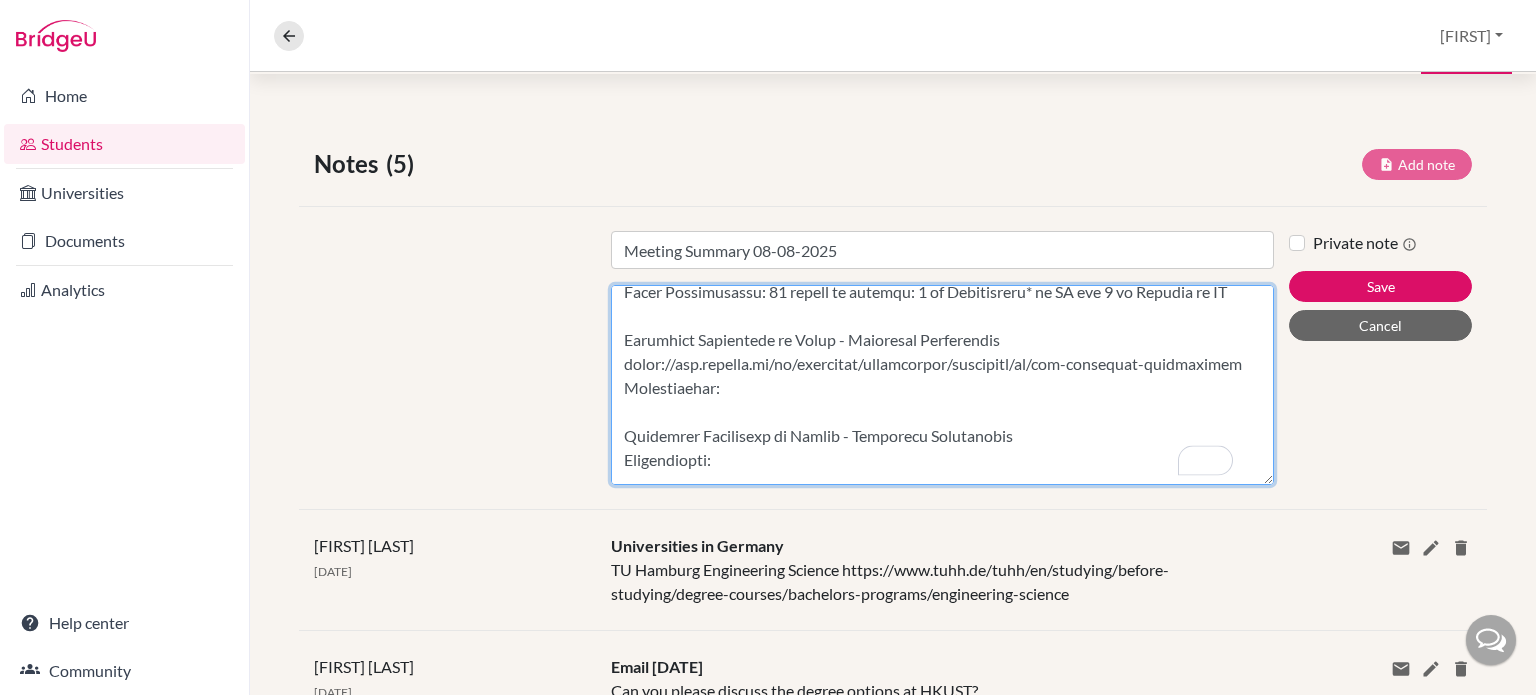 click on "Content" at bounding box center [942, 385] 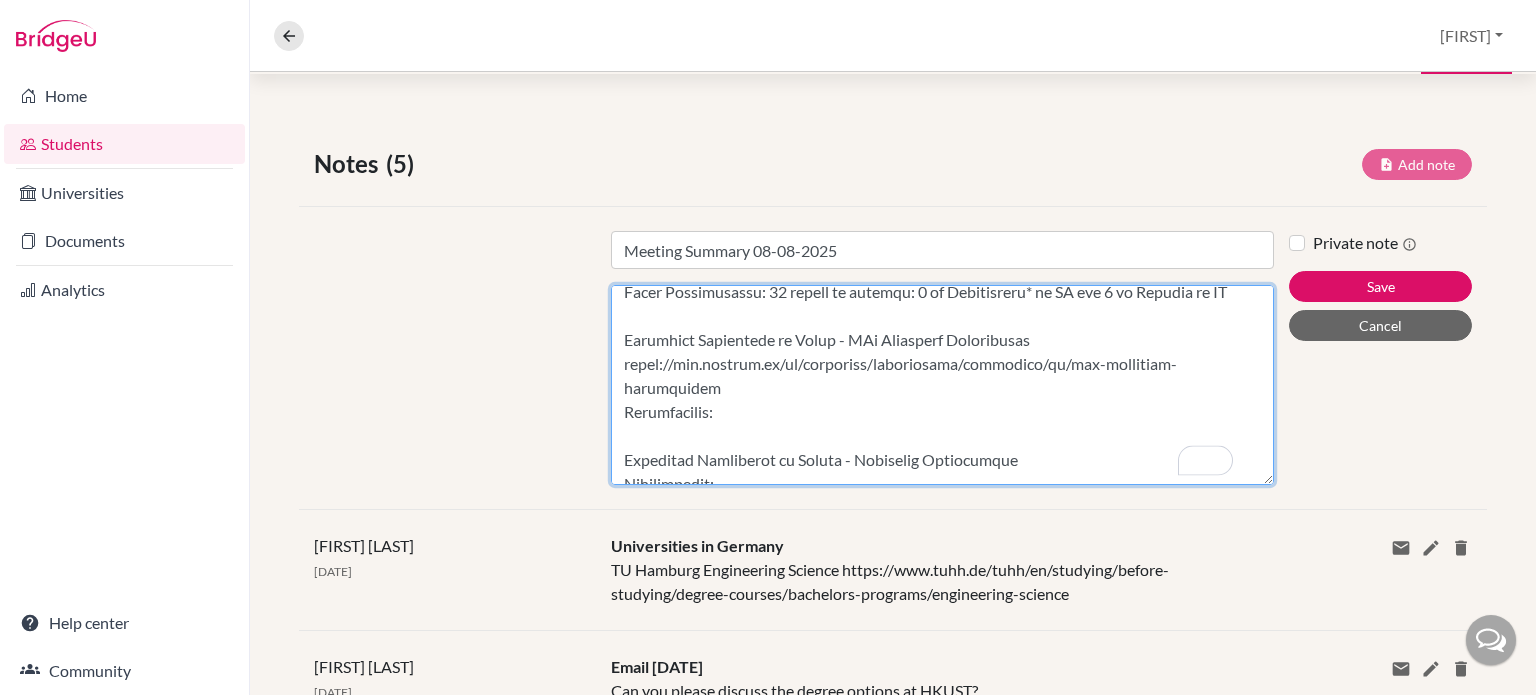 click on "Content" at bounding box center [942, 385] 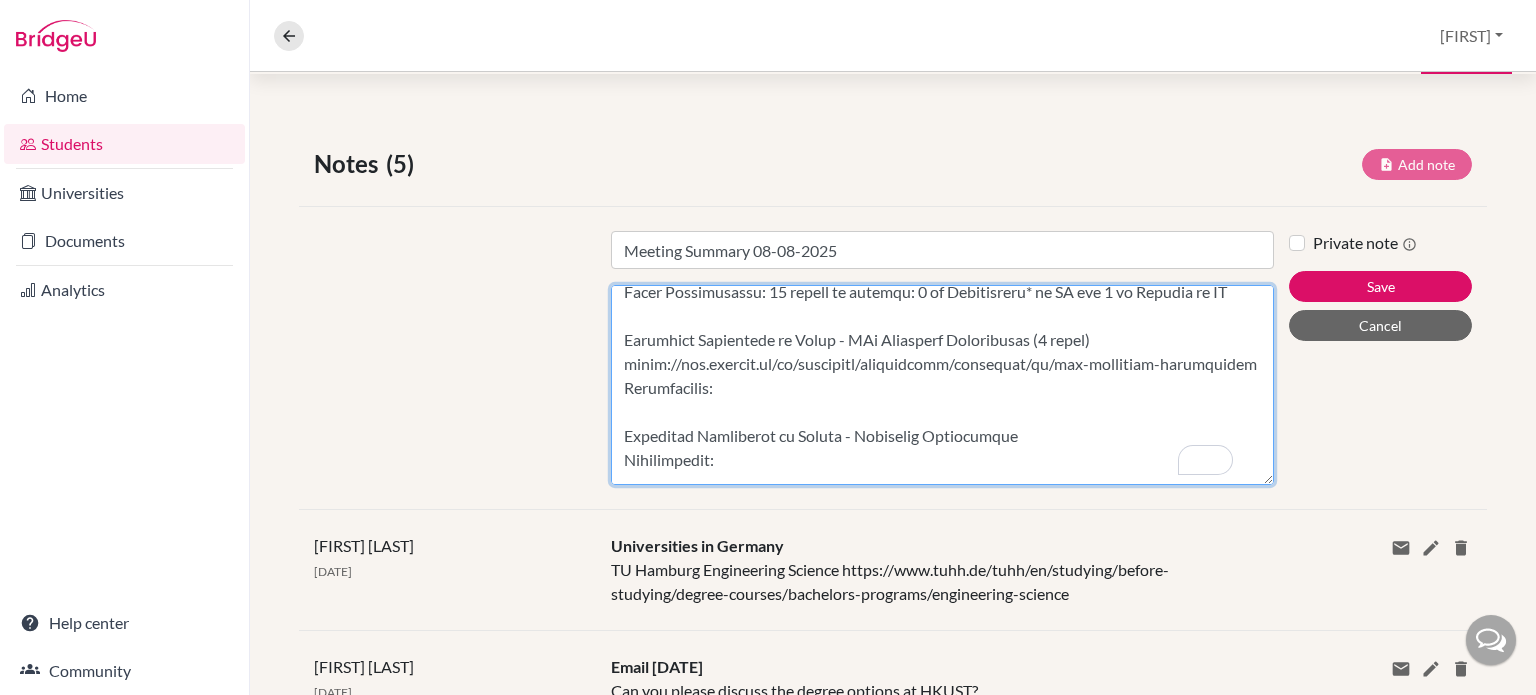 click on "Content" at bounding box center [942, 385] 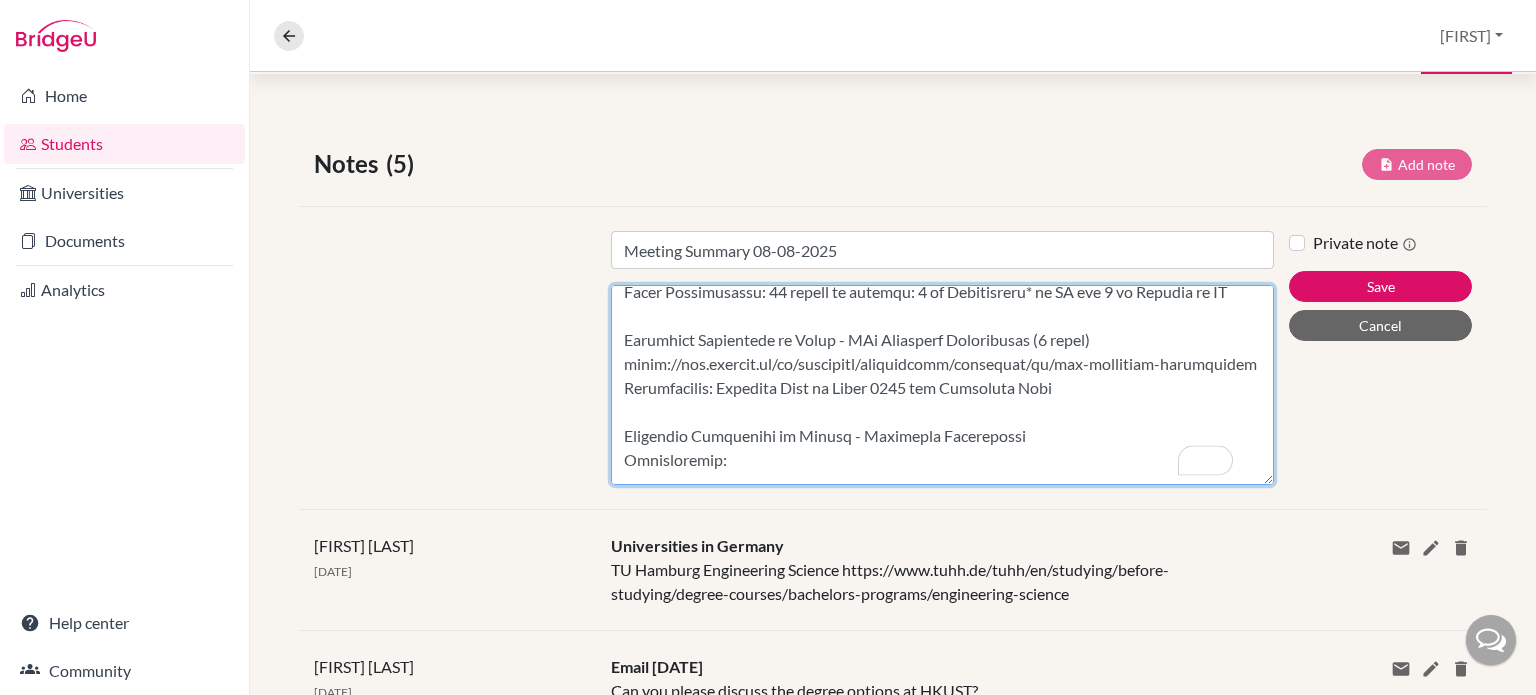 drag, startPoint x: 926, startPoint y: 433, endPoint x: 1062, endPoint y: 439, distance: 136.1323 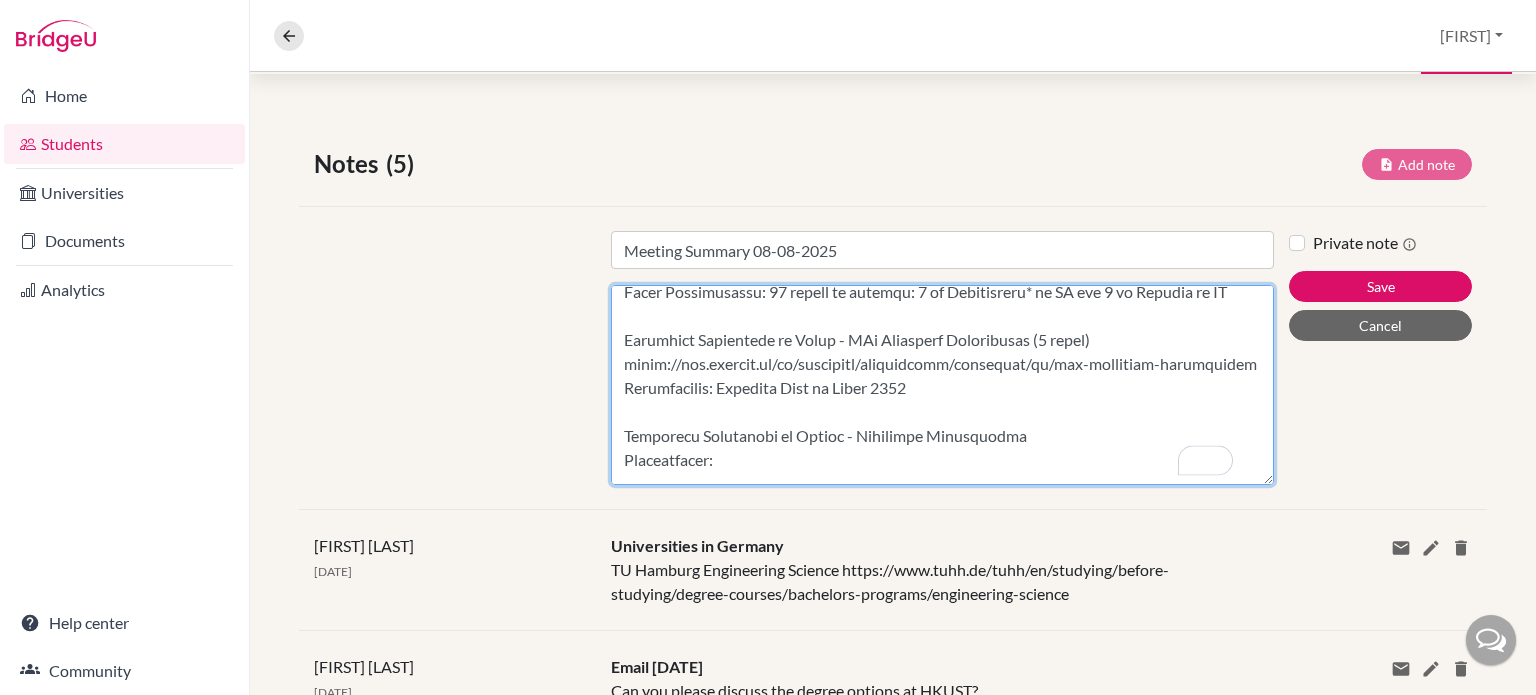 click on "Content" at bounding box center (942, 385) 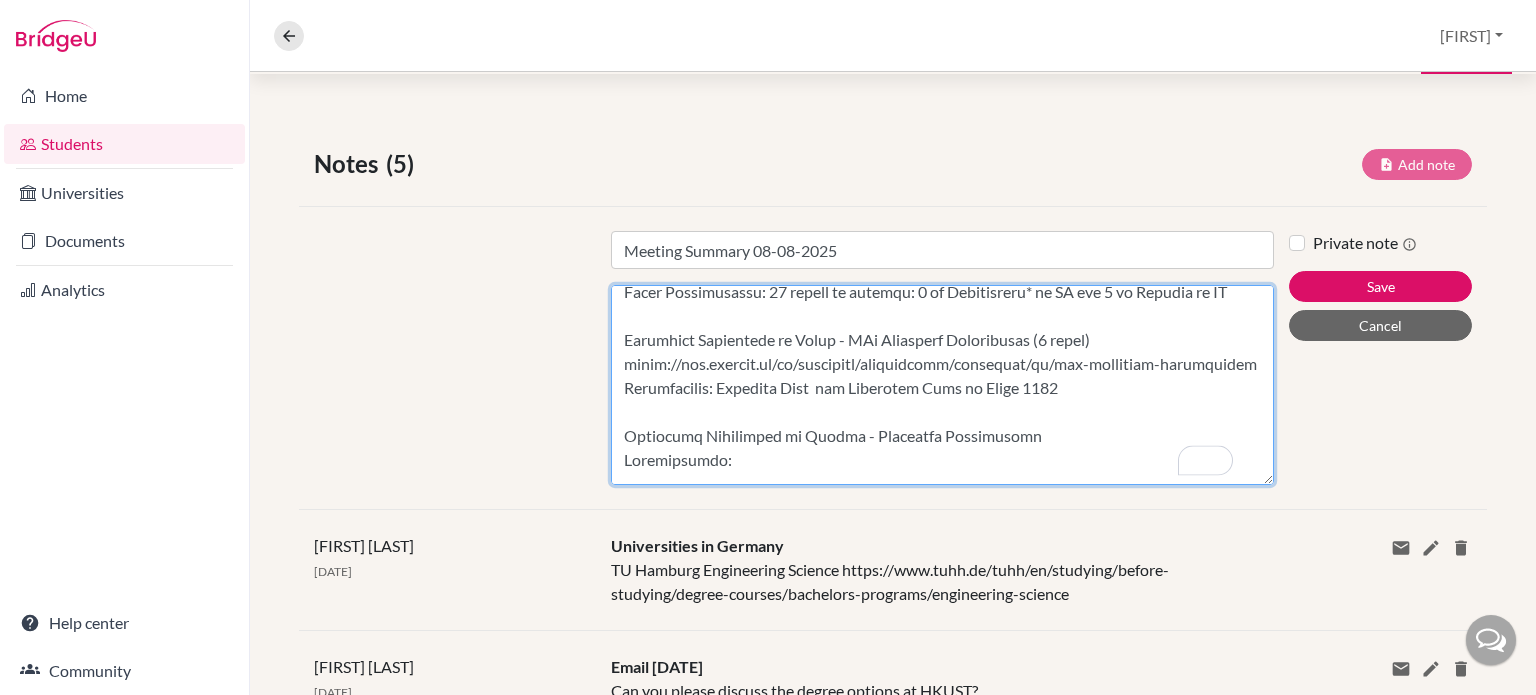 click on "Content" at bounding box center [942, 385] 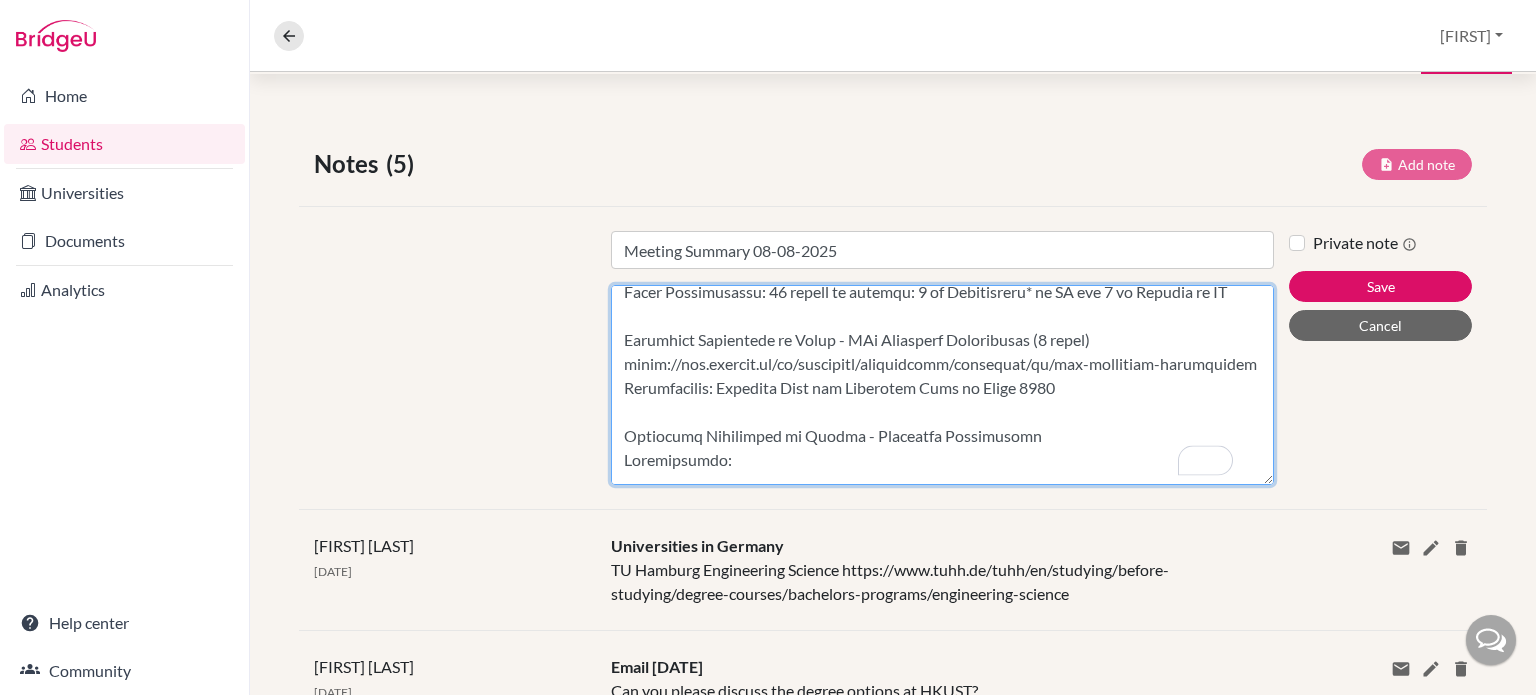 click on "Content" at bounding box center [942, 385] 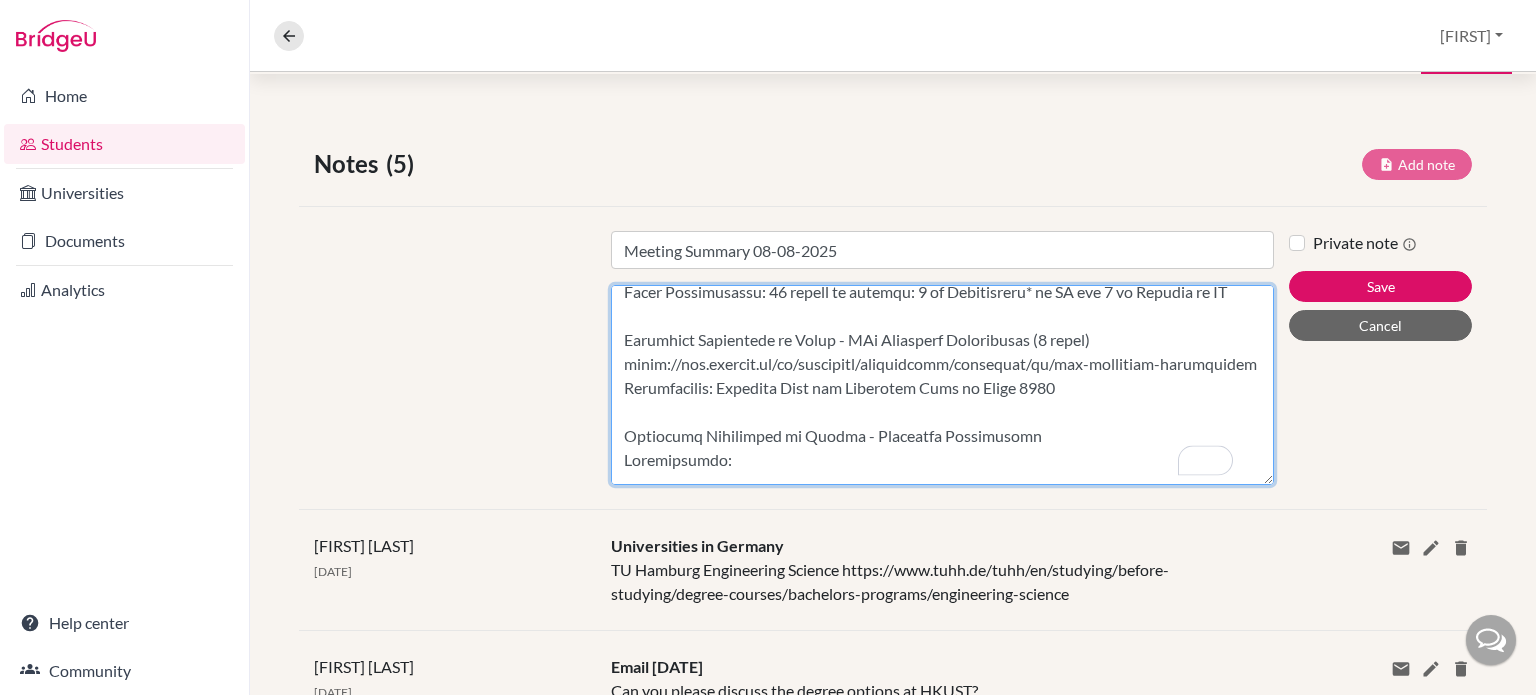 type on "We have finalised the university list for application:
University of [UNIVERSITY] - BA ([YEAR]) or MEng ([YEAR]) Engineering (Specialisation Aerospace and Aerothermal Engineering possible)
[URL]
Requirements: ESAT (3 modules: Mathematics 1, Mathematics 2, Physics) & Interview
Entry Requirements: IB: 41-42 points, with 776 at Higher Level
You need to complete ESAT in [MONTH]!
Imperial College - MEng ([YEAR]) Aeronautical Engineering
[URL]
Requirements: ESAT (3 modules: Mathematics 1, Mathematics 2, Physics) & Interview
Entry Requirements: 40 points to include: 7 in Mathematics* at HL and 7 in Physics at HL
Technical University of Delft - BSc Aerospace Engineering ([YEAR])
[URL]
Requirements: Aptitude Test and Selection Exam in [MONTH] [YEAR]
Technical University of Munich - Aerosp..." 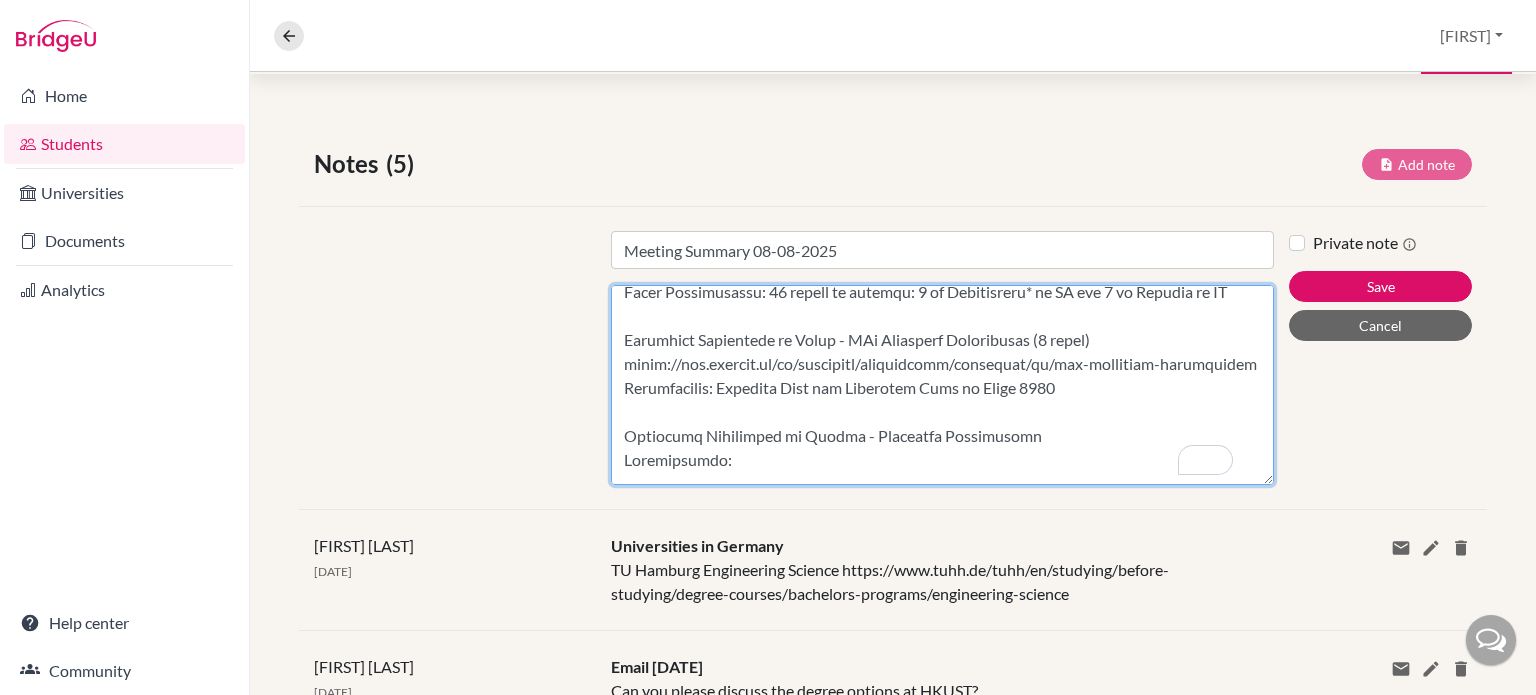 scroll, scrollTop: 400, scrollLeft: 0, axis: vertical 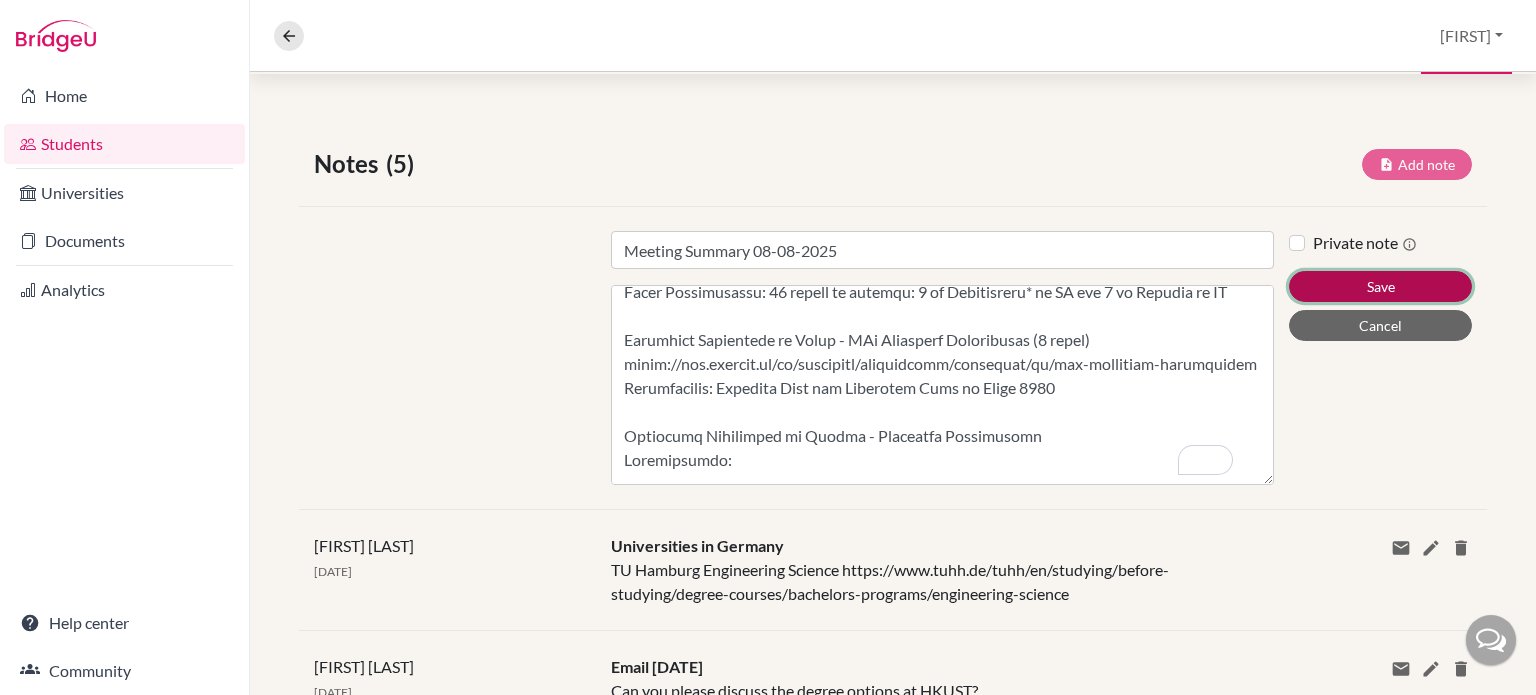 click on "Save" at bounding box center (1380, 286) 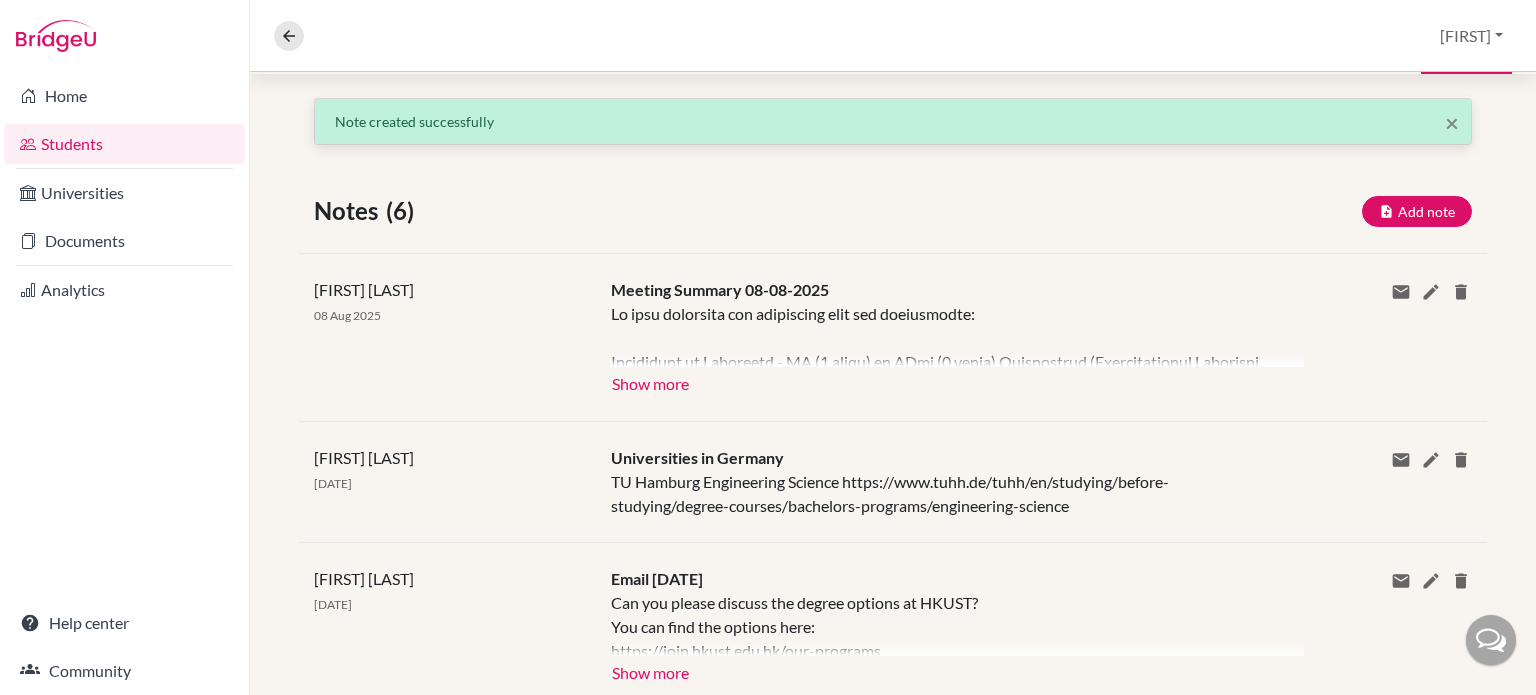 scroll, scrollTop: 0, scrollLeft: 0, axis: both 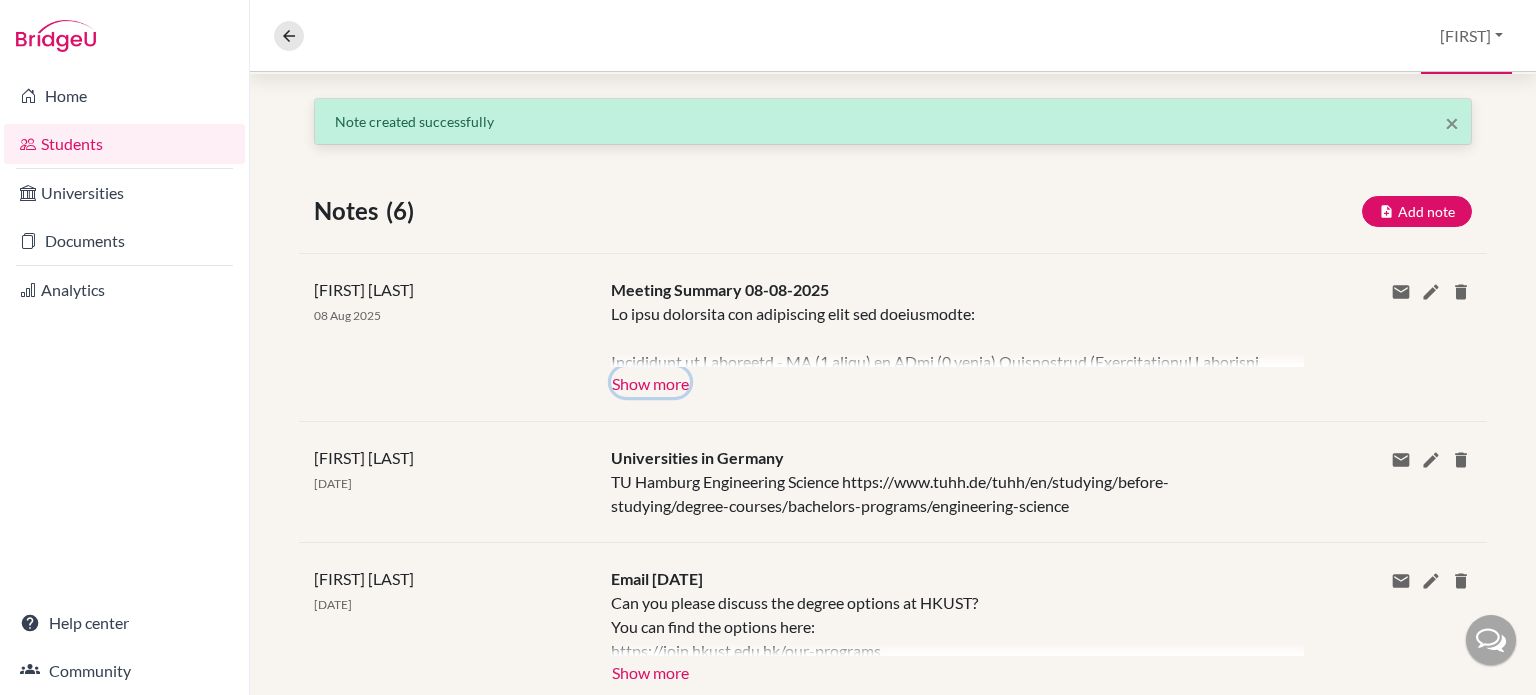 click on "Show more" 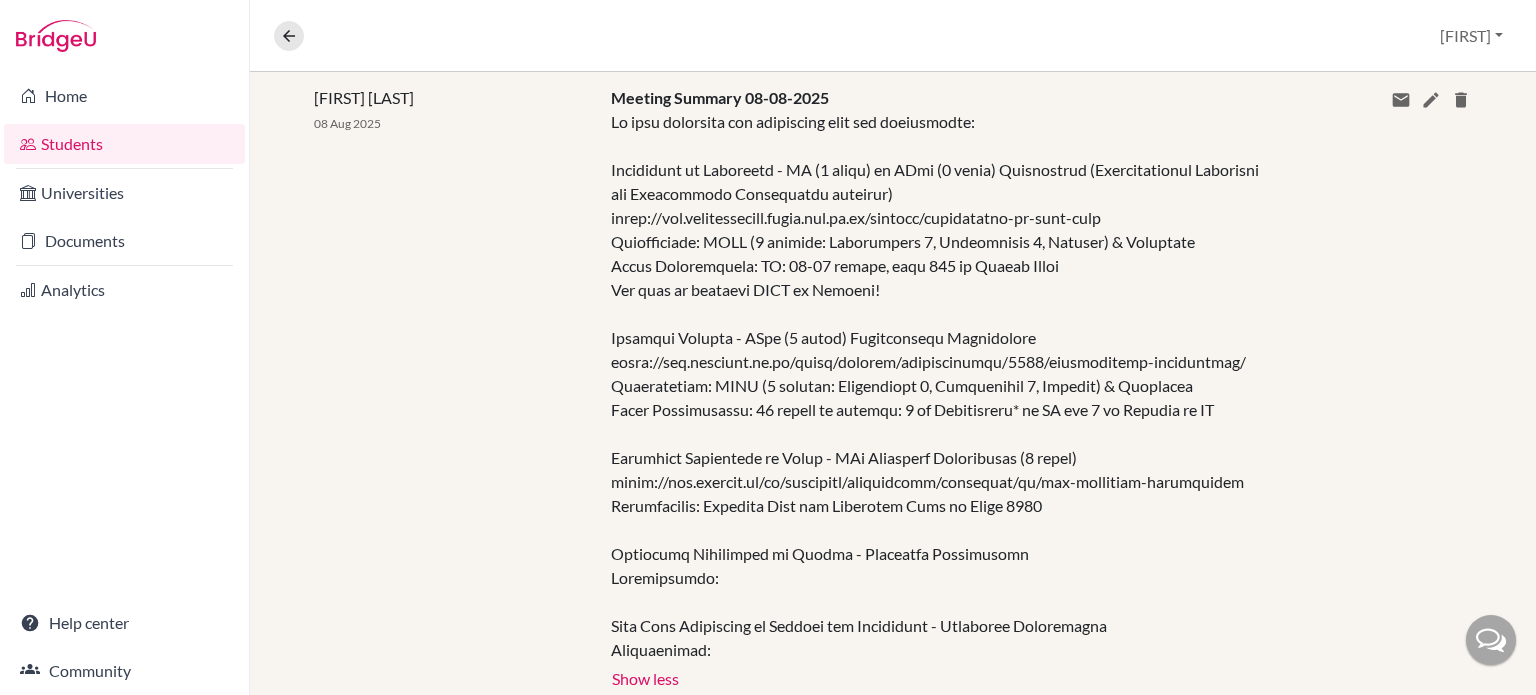scroll, scrollTop: 600, scrollLeft: 0, axis: vertical 